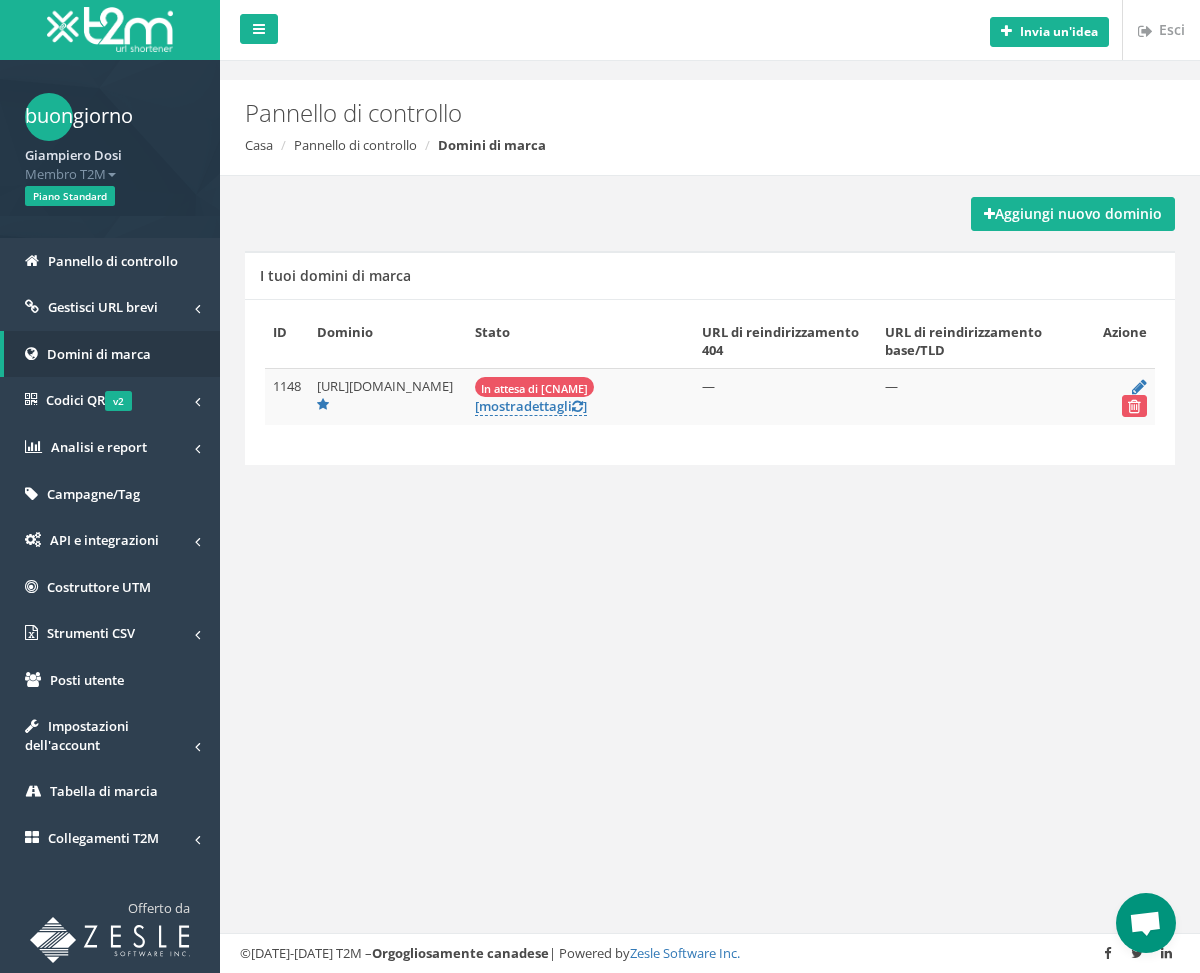 scroll, scrollTop: 0, scrollLeft: 0, axis: both 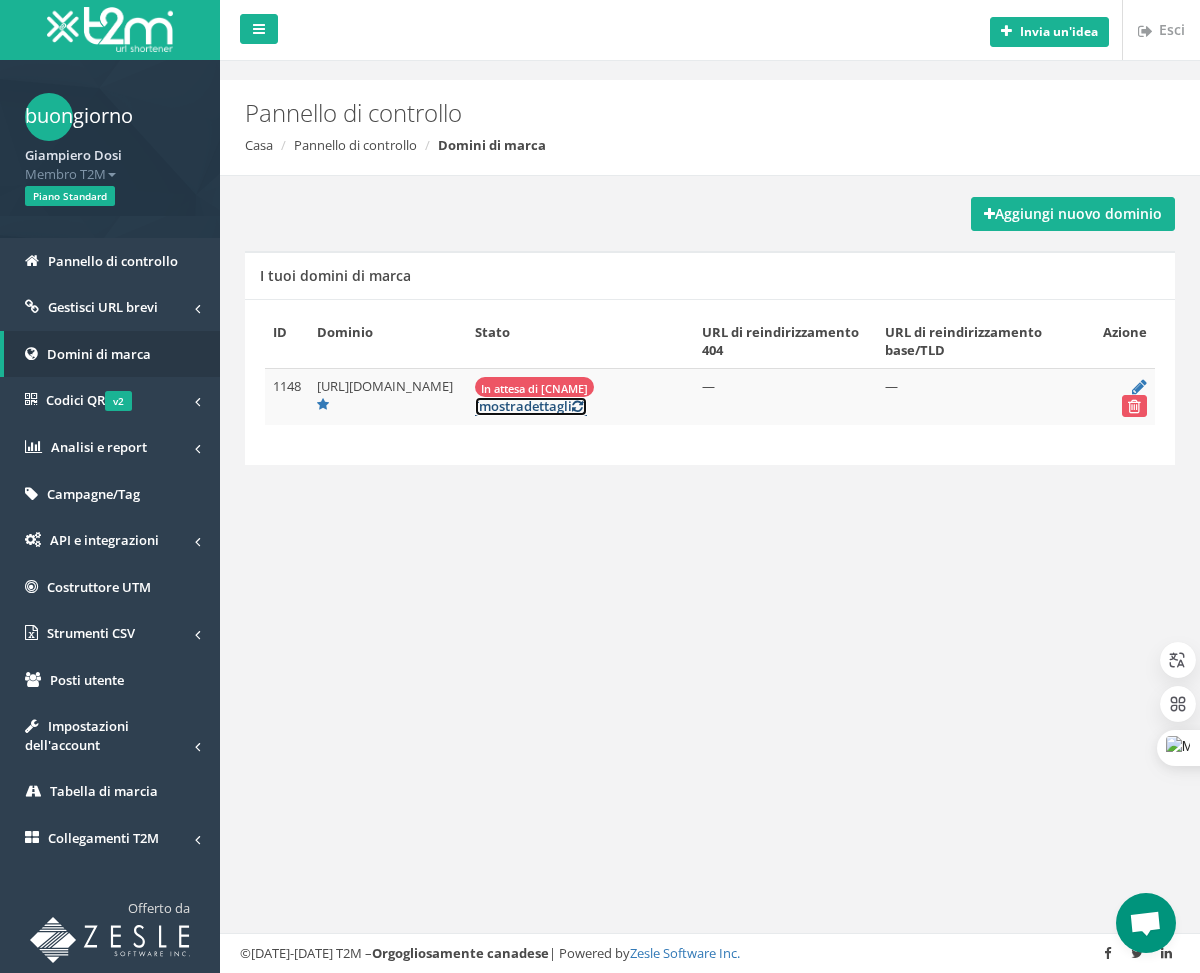 click on "dettagli" at bounding box center [548, 406] 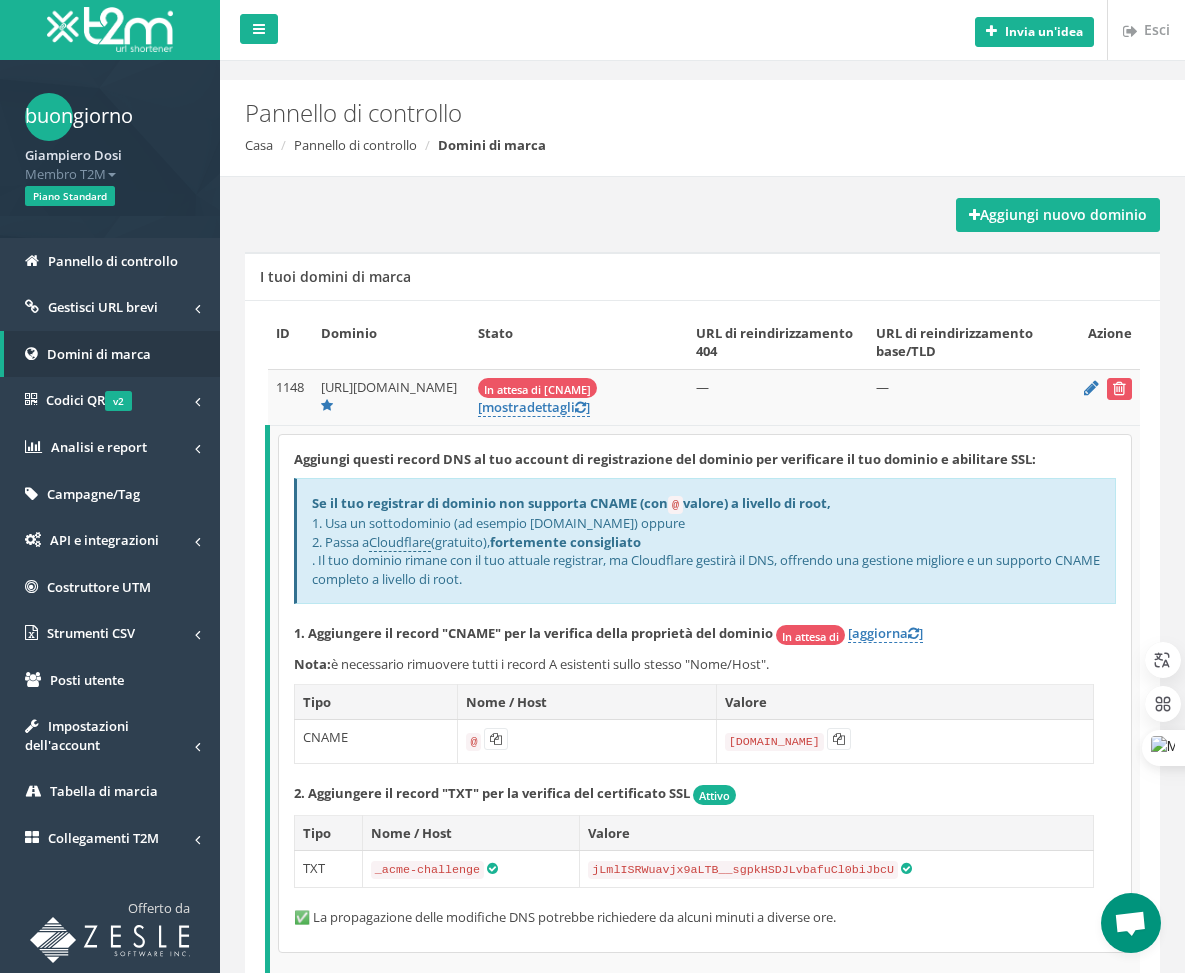 click on "[DOMAIN_NAME]" at bounding box center [904, 742] 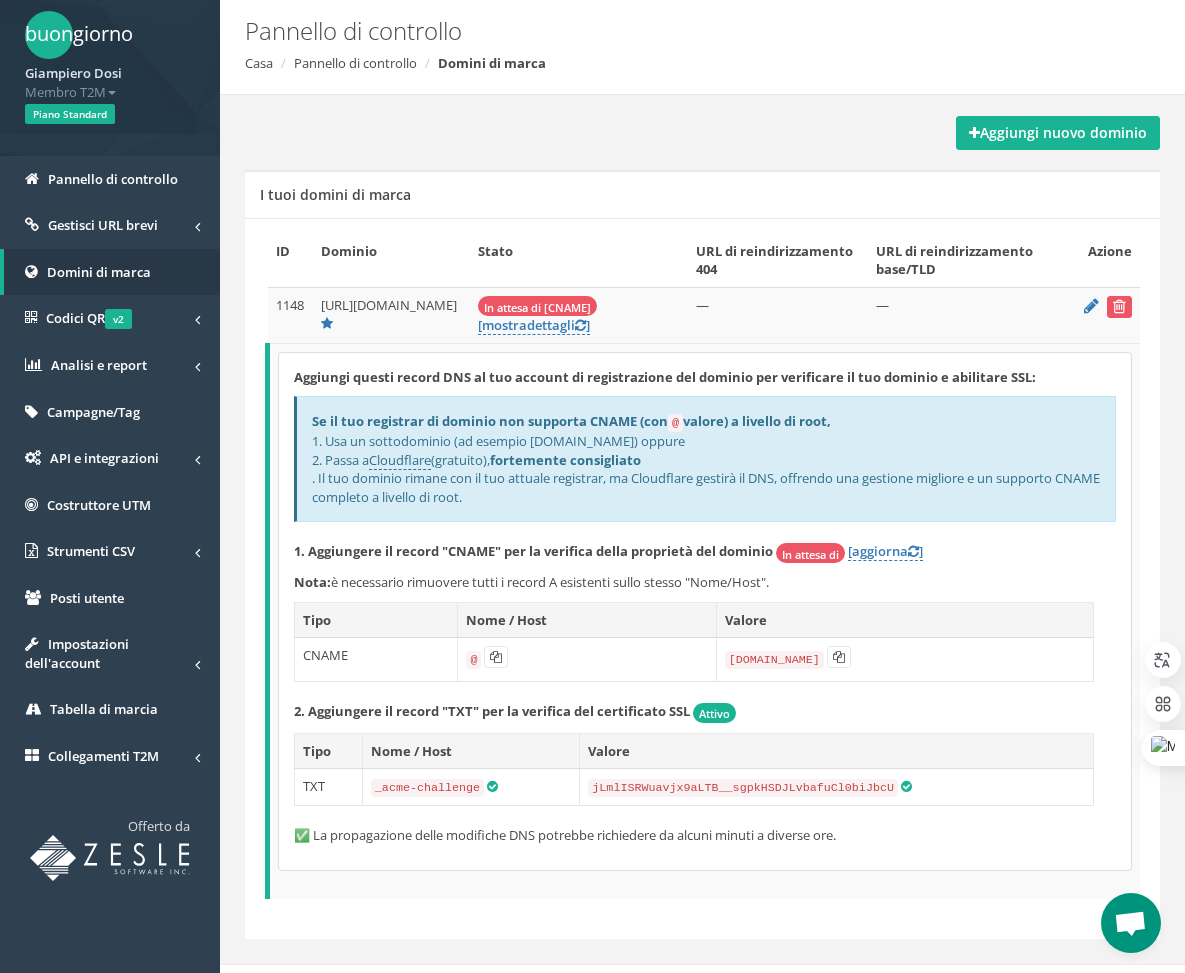 scroll, scrollTop: 84, scrollLeft: 0, axis: vertical 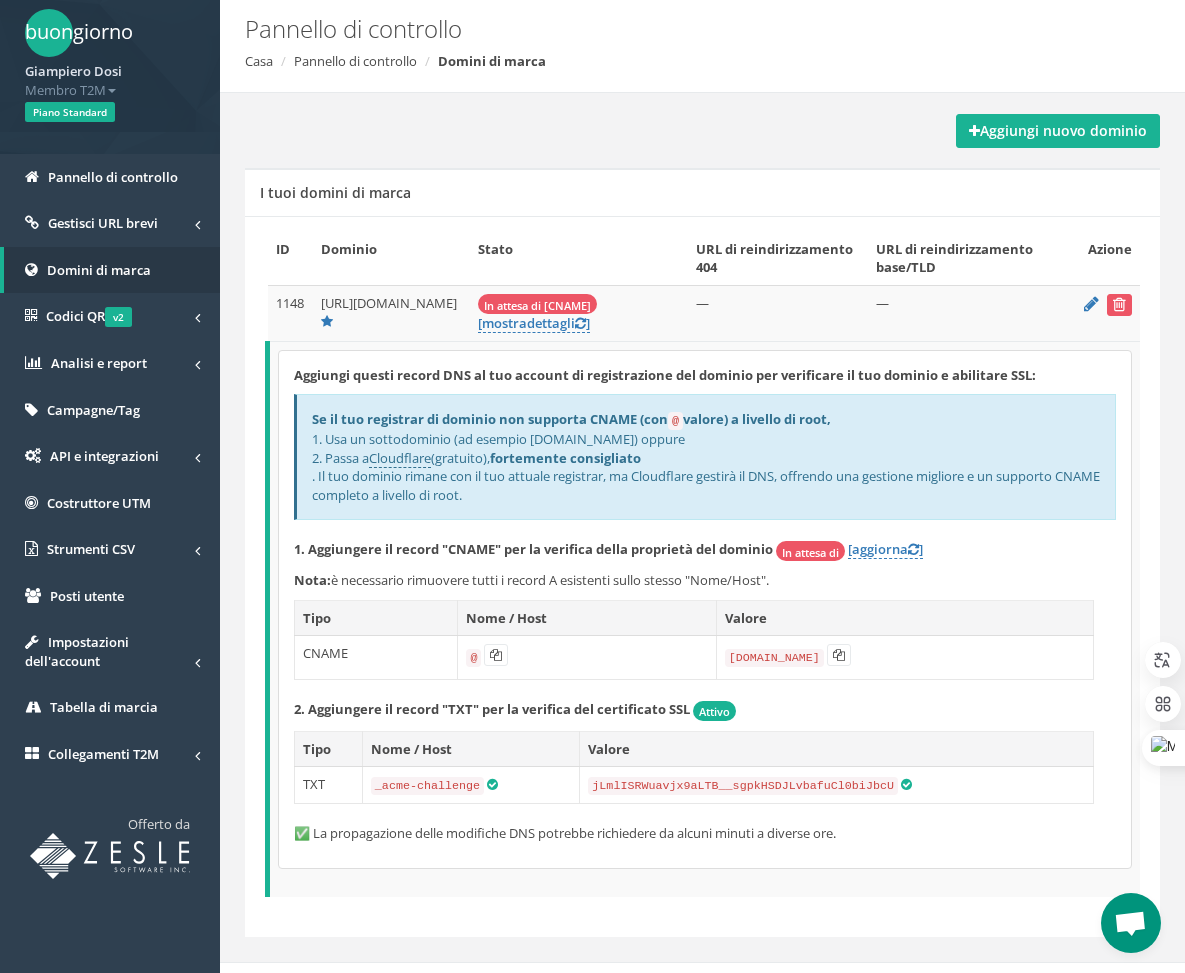 click at bounding box center [1130, 925] 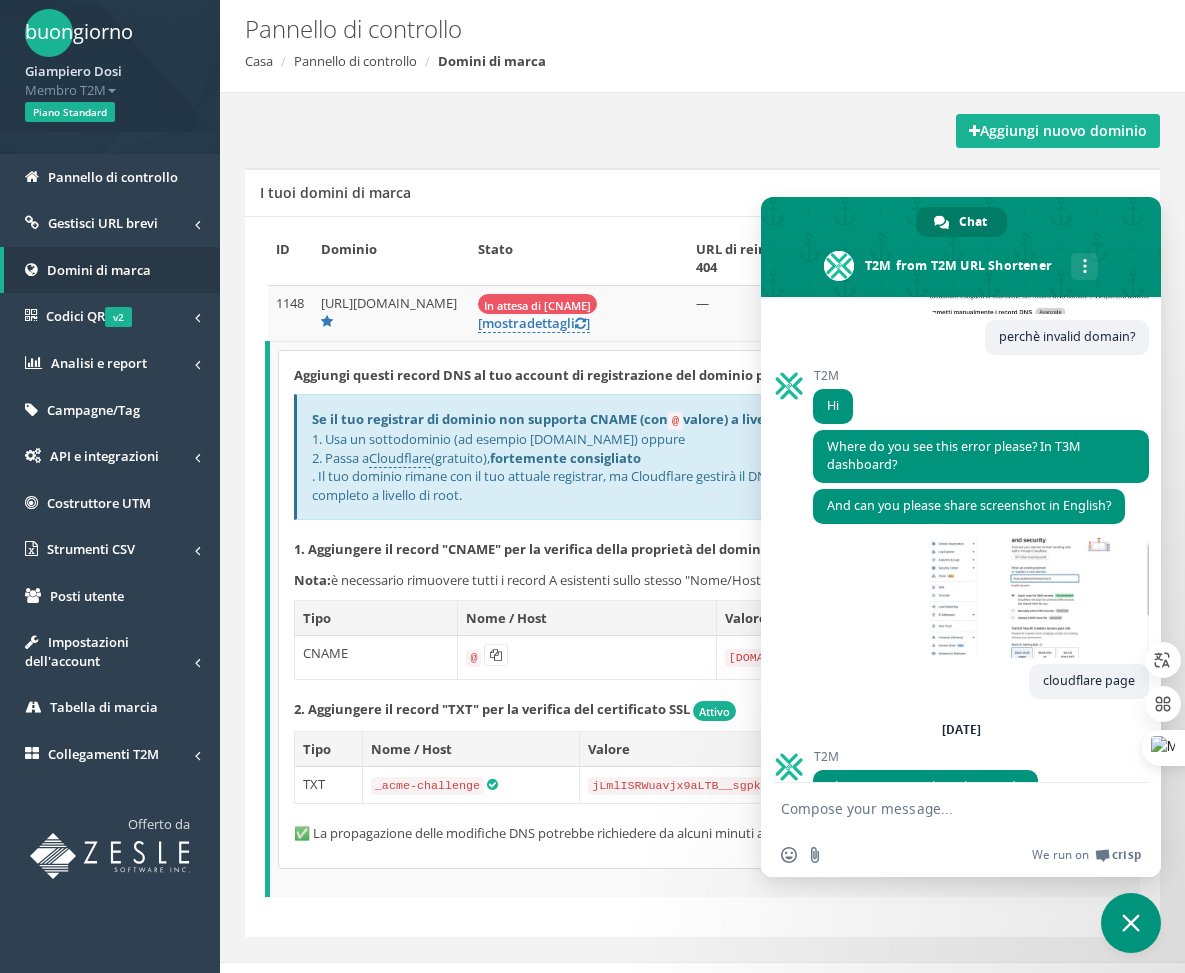 scroll, scrollTop: 163, scrollLeft: 0, axis: vertical 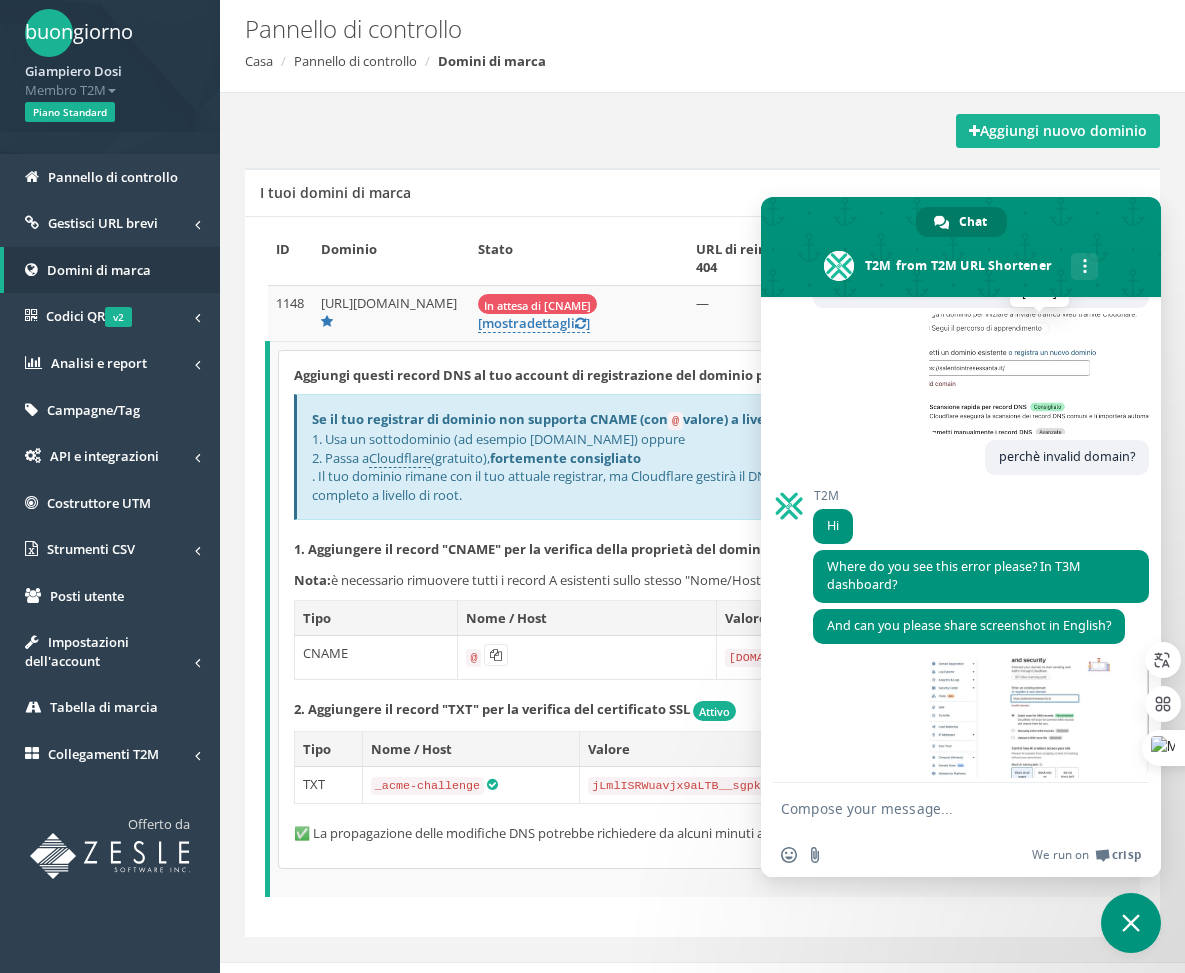 click at bounding box center (1039, 374) 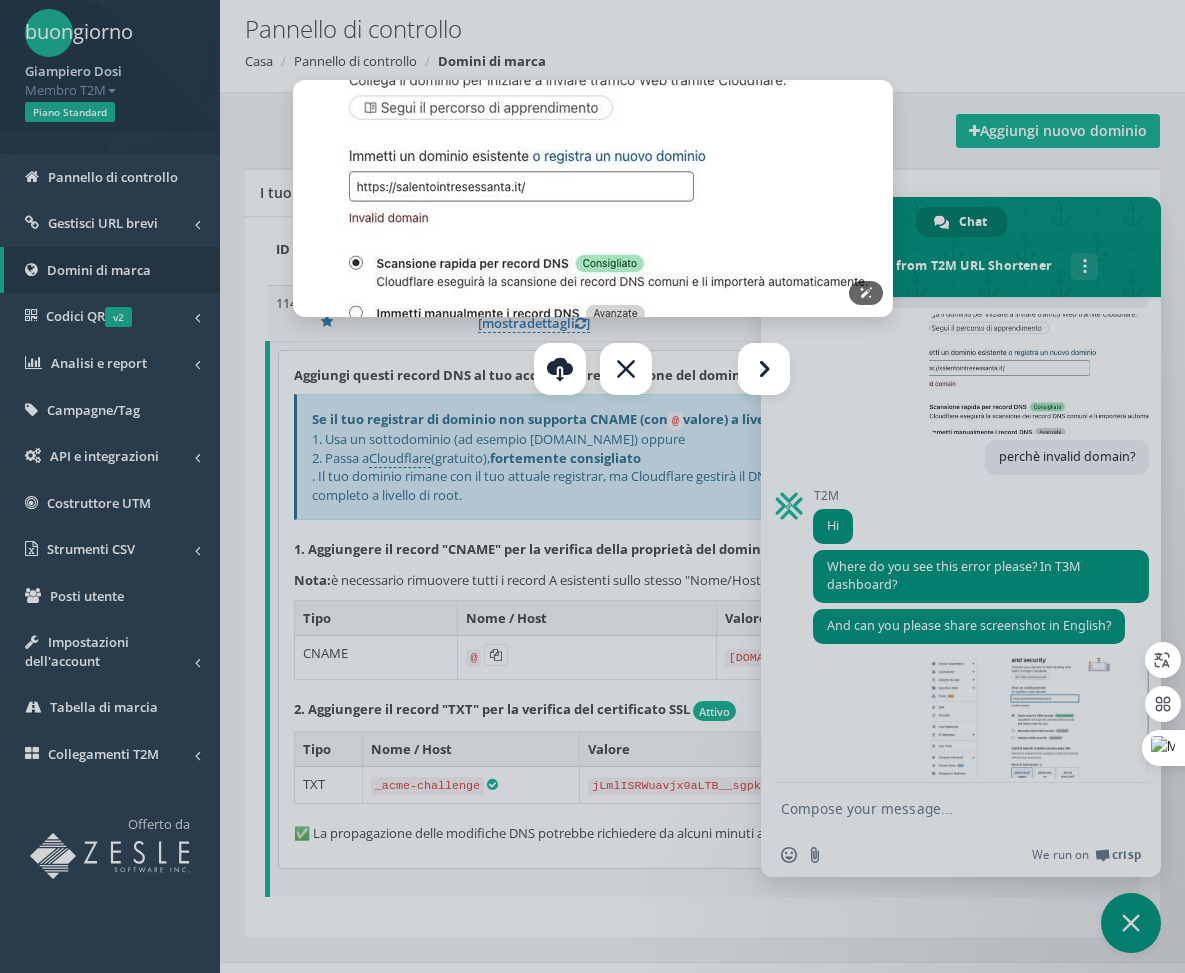 click at bounding box center [593, 198] 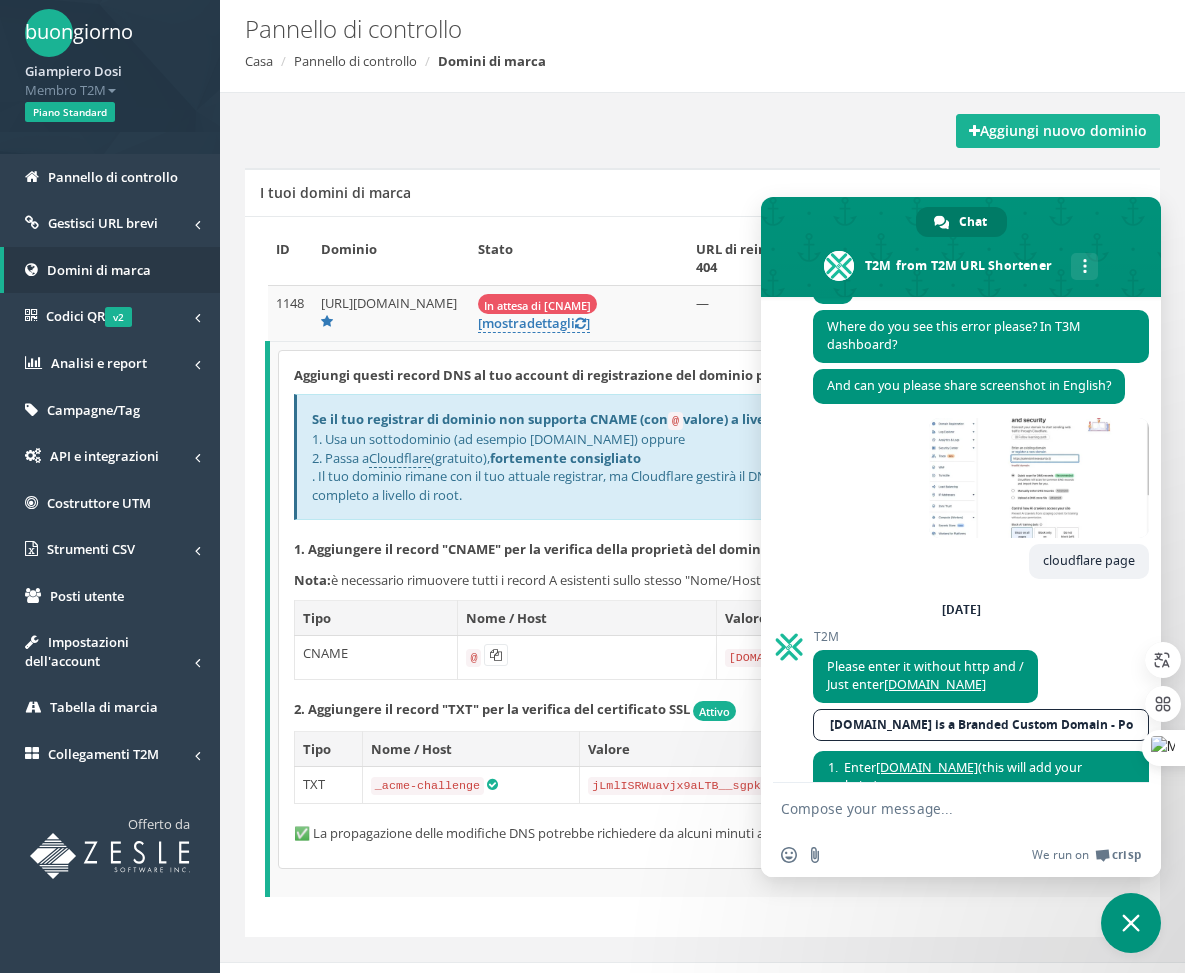 scroll, scrollTop: 523, scrollLeft: 0, axis: vertical 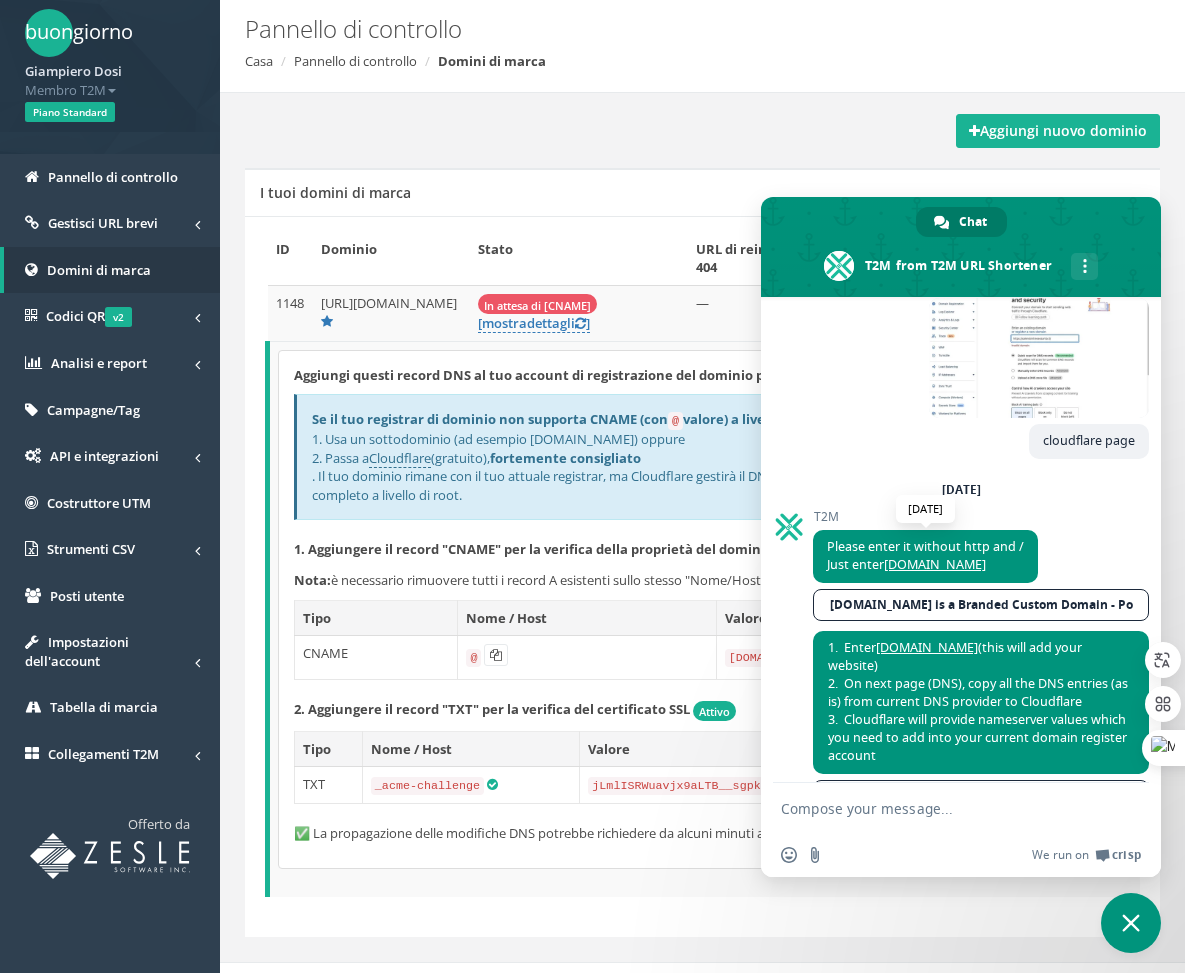 drag, startPoint x: 885, startPoint y: 586, endPoint x: 1020, endPoint y: 588, distance: 135.01482 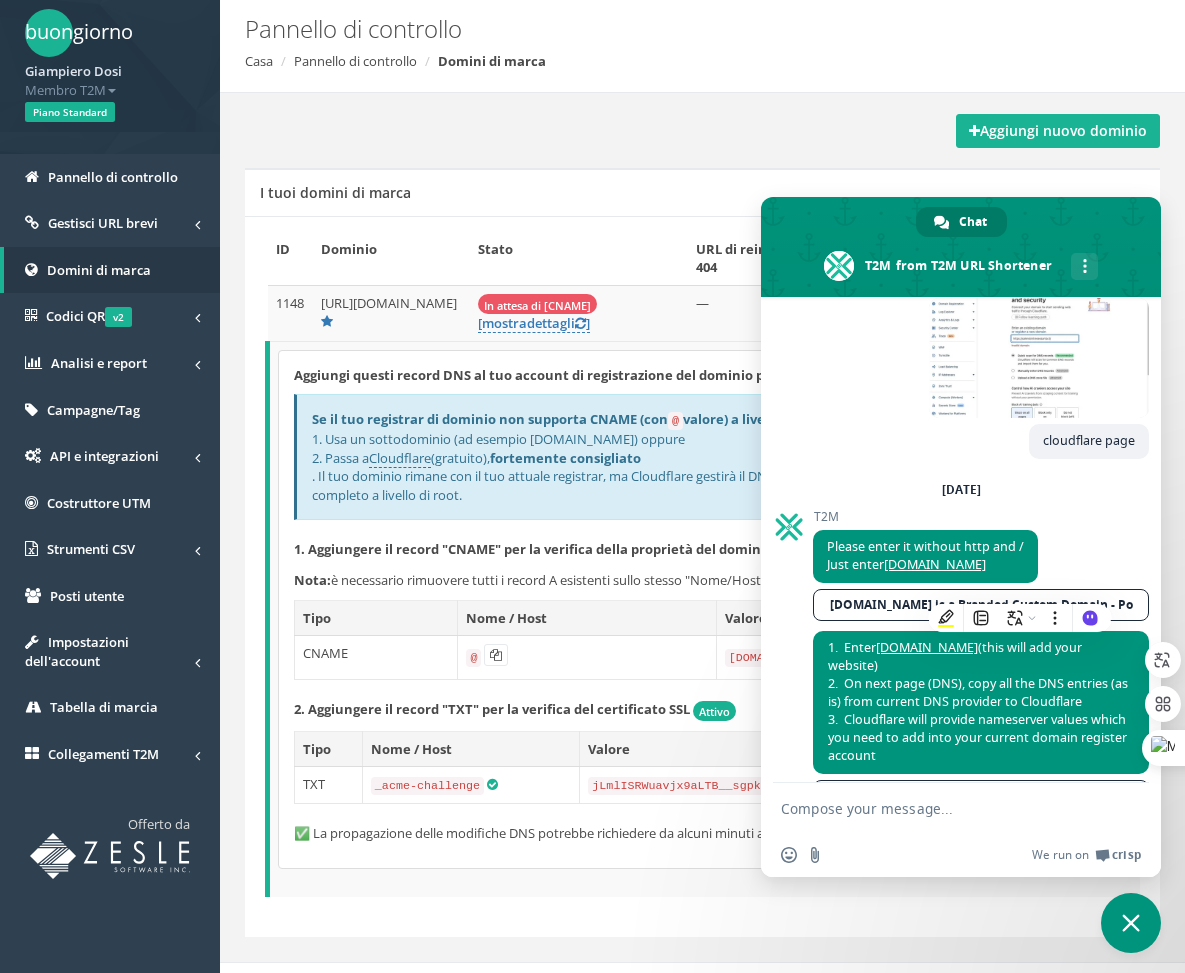 copy on "[DOMAIN_NAME]" 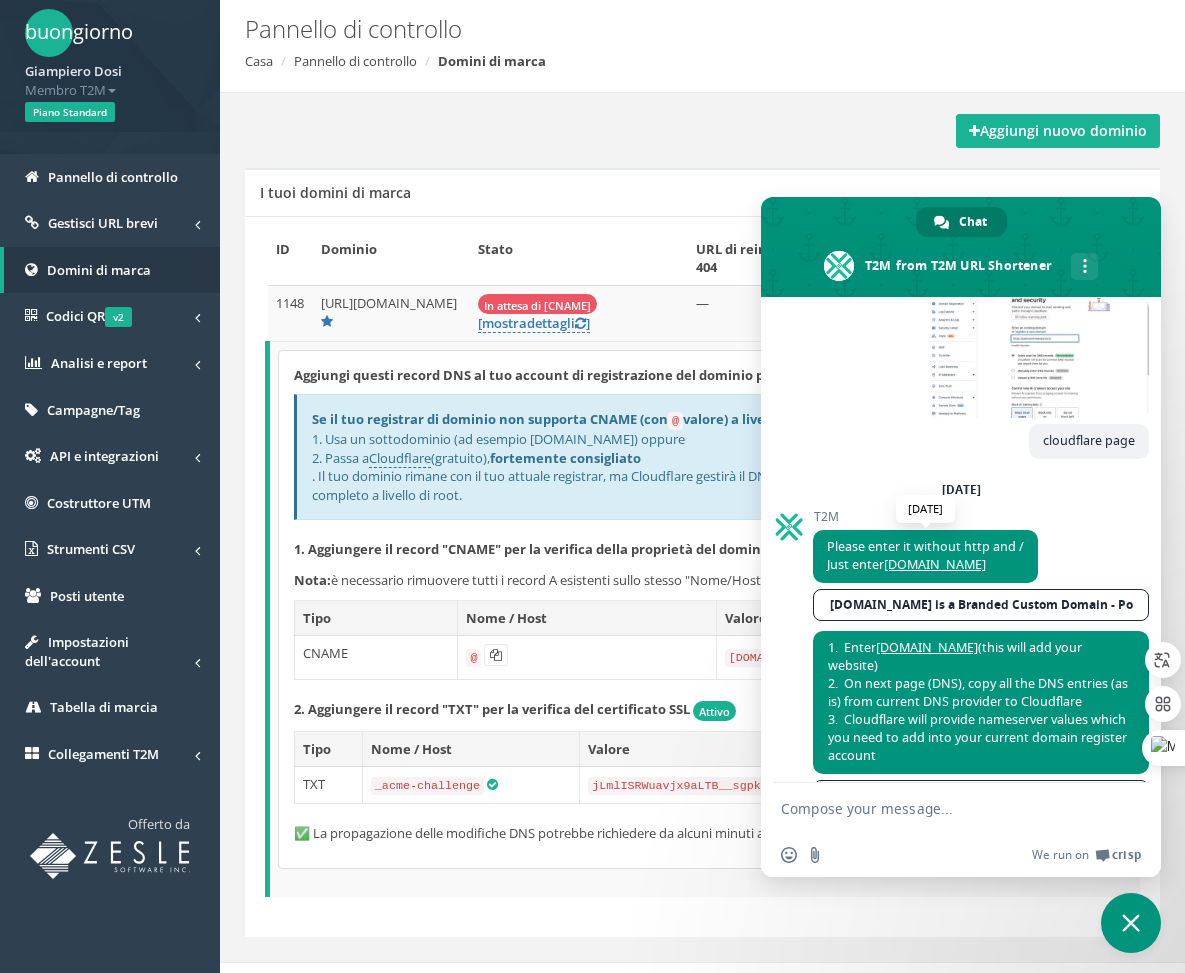 drag, startPoint x: 885, startPoint y: 583, endPoint x: 1023, endPoint y: 588, distance: 138.09055 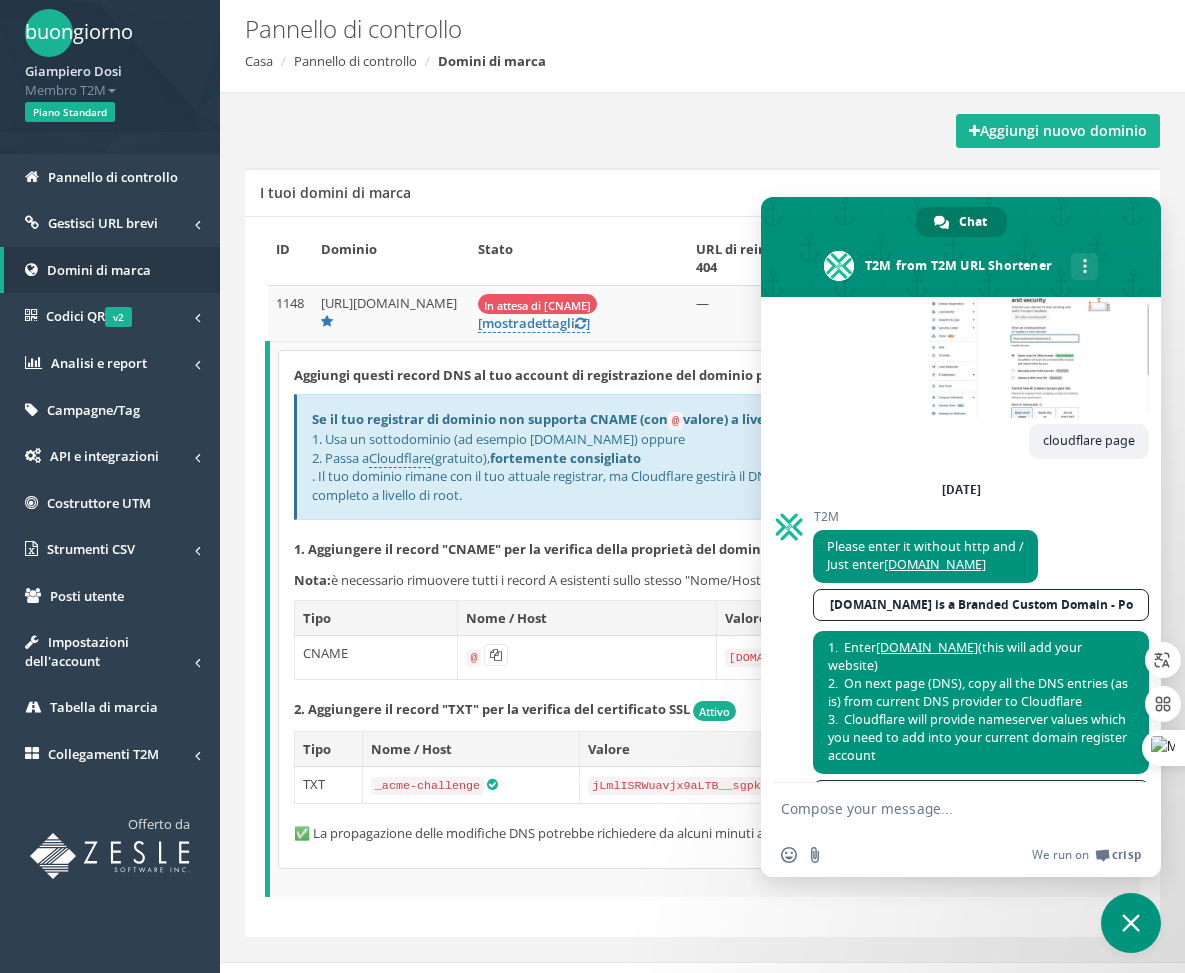 click on "We run on Crisp" at bounding box center (987, 855) 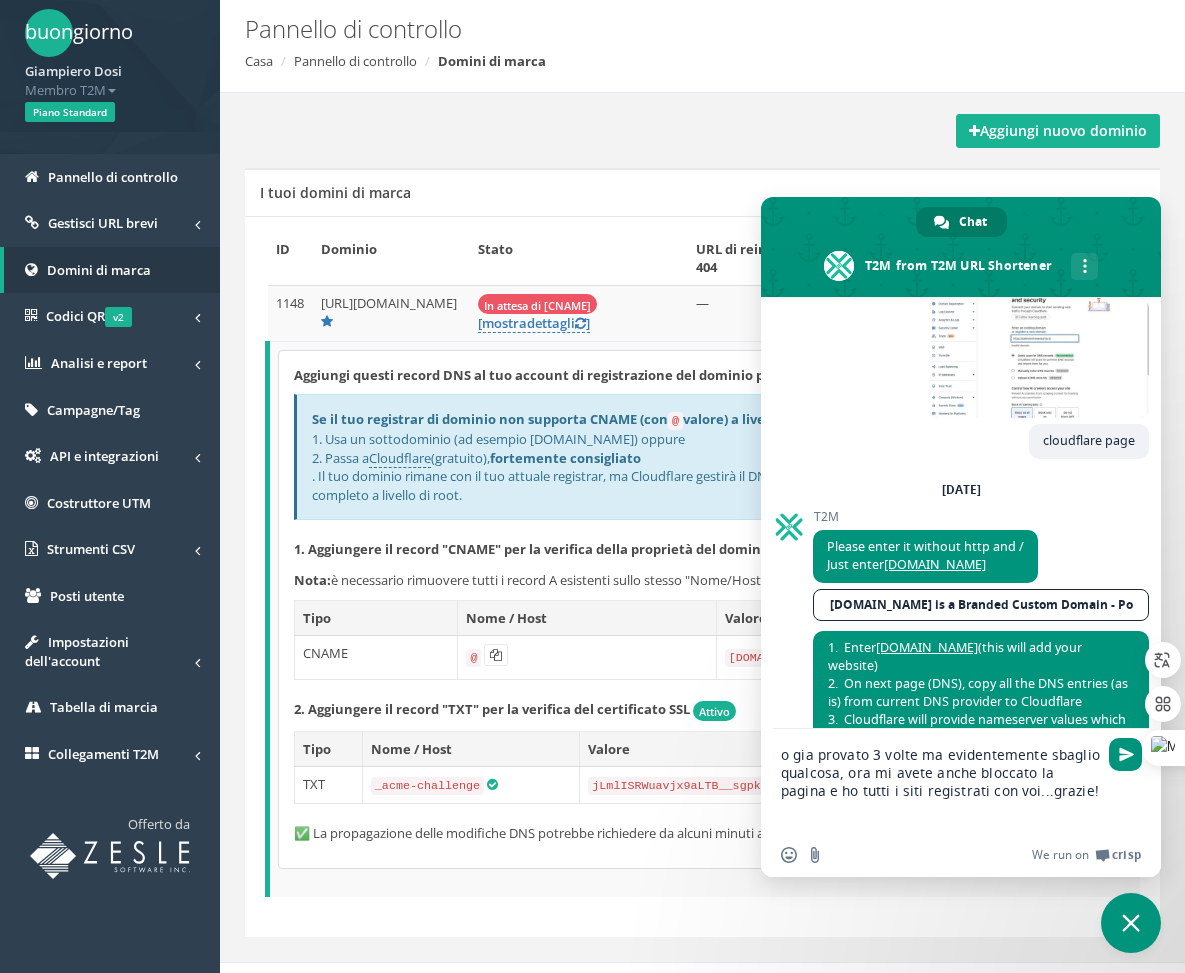click on "o gia provato 3 volte ma evidentemente sbaglio qualcosa, ora mi avete anche bloccato la pagina e ho tutti i siti registrati con voi...grazie!" at bounding box center [941, 781] 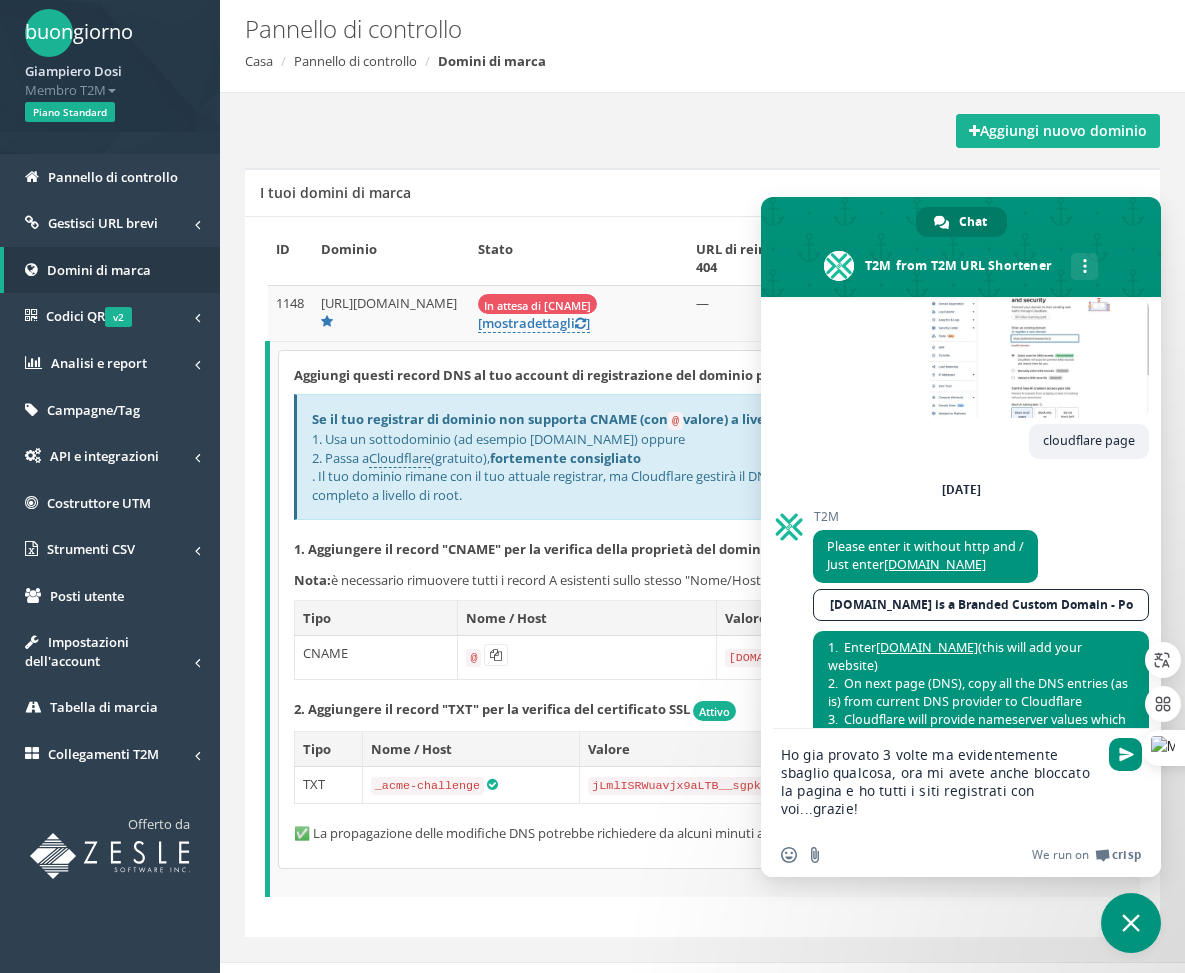 click on "Ho gia provato 3 volte ma evidentemente sbaglio qualcosa, ora mi avete anche bloccato la pagina e ho tutti i siti registrati con voi...grazie!" at bounding box center (941, 781) 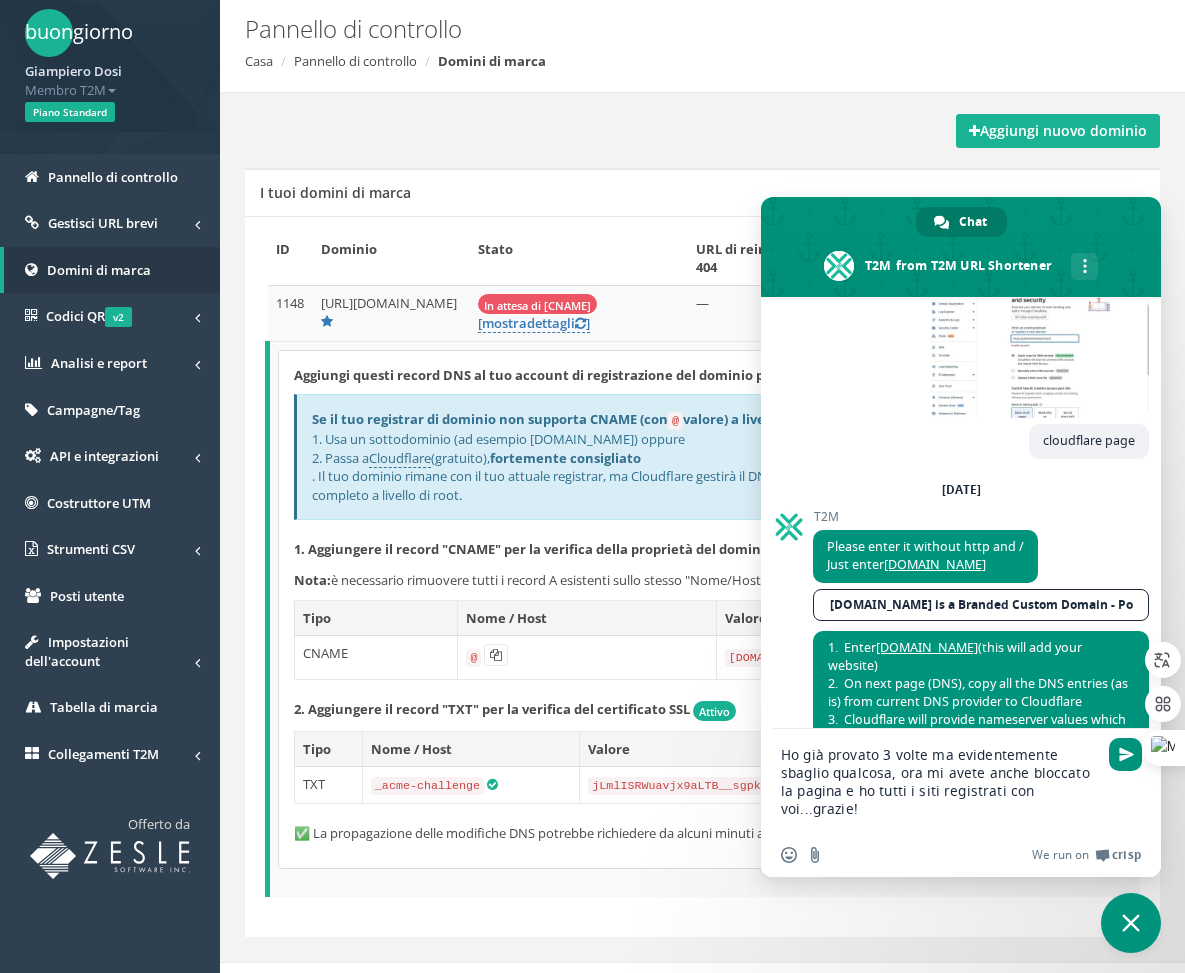 drag, startPoint x: 783, startPoint y: 756, endPoint x: 1027, endPoint y: 806, distance: 249.07027 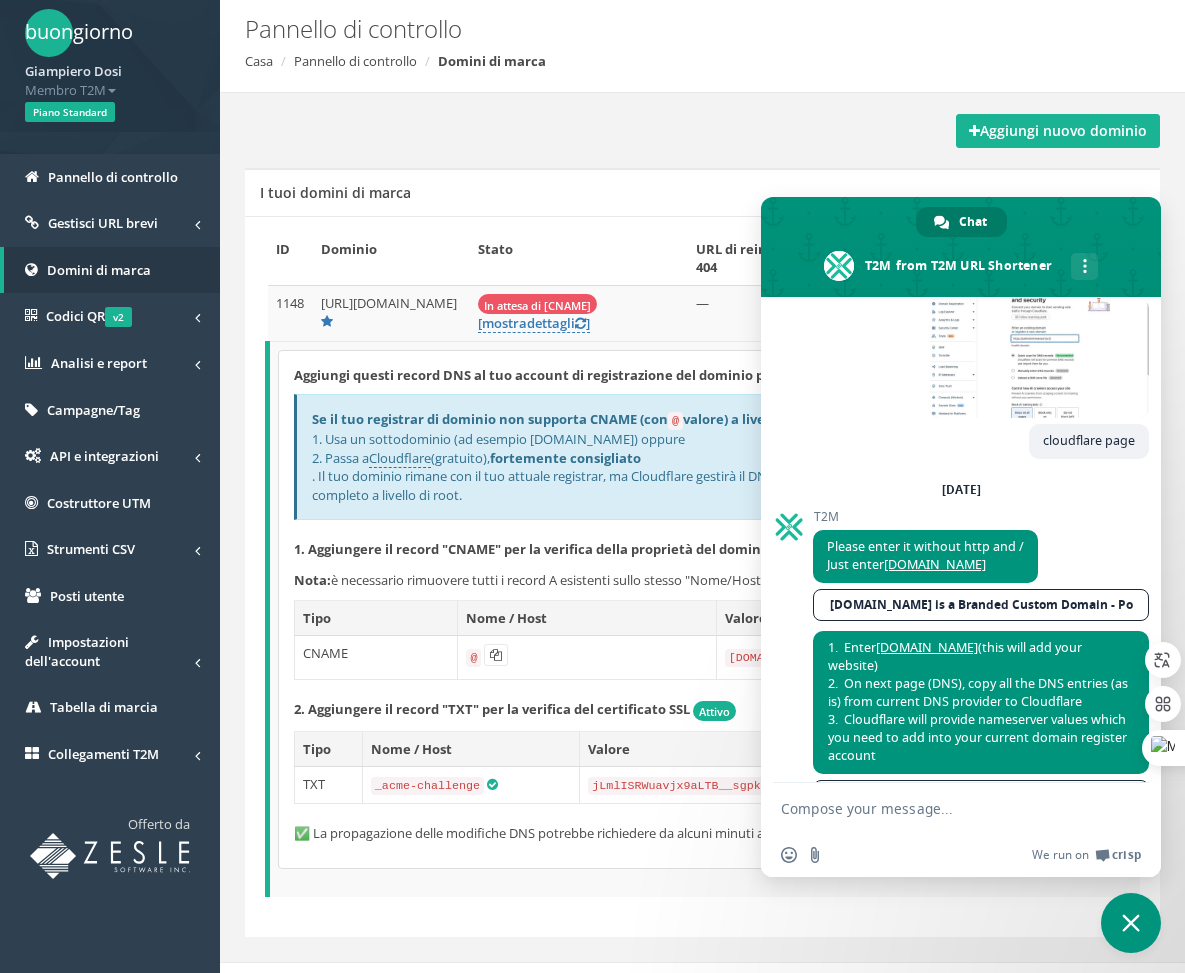 paste on "I already tried 3 times but obviously I’m wrong something, now you have also blocked me the page and I have all the sites registered with you...thanks!" 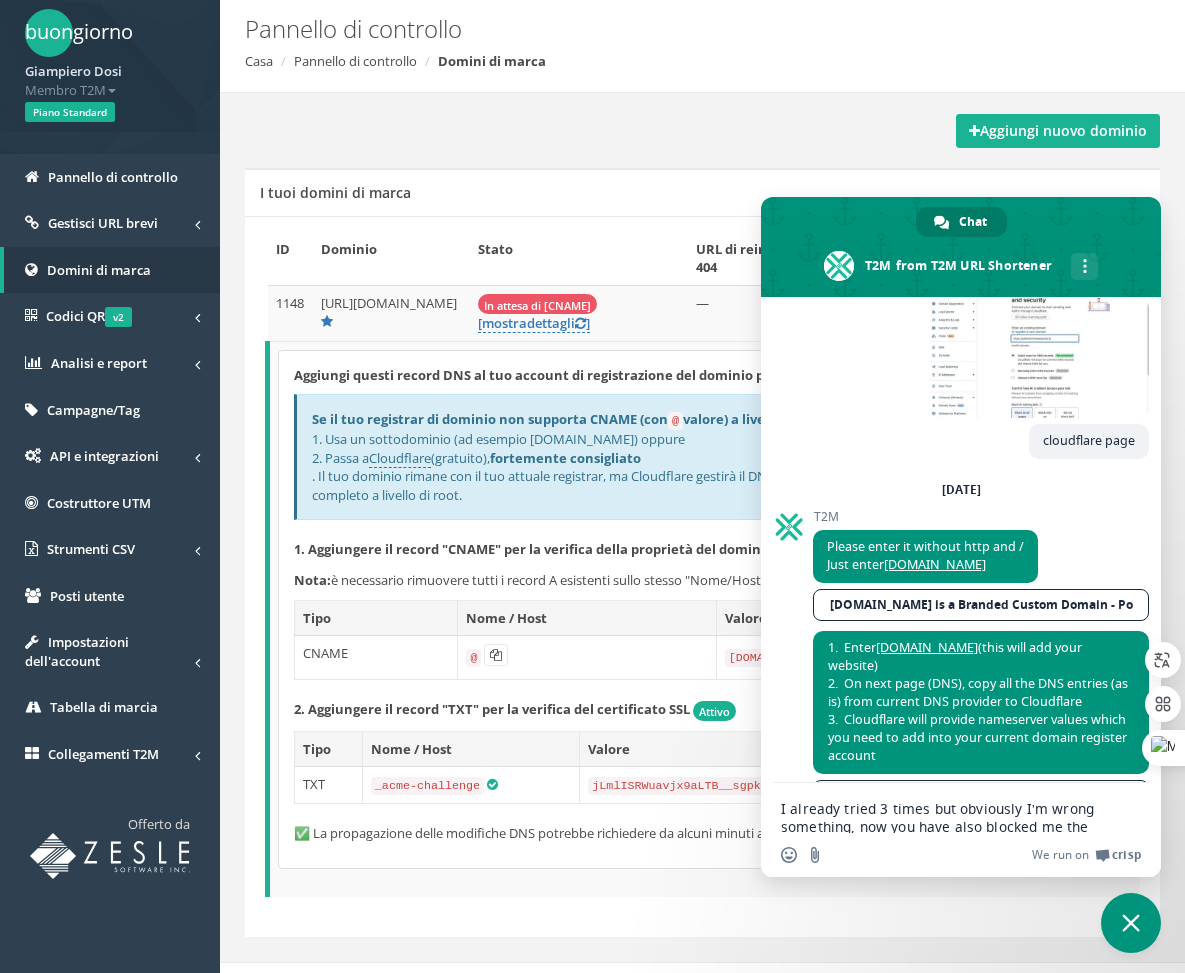 scroll, scrollTop: 0, scrollLeft: 0, axis: both 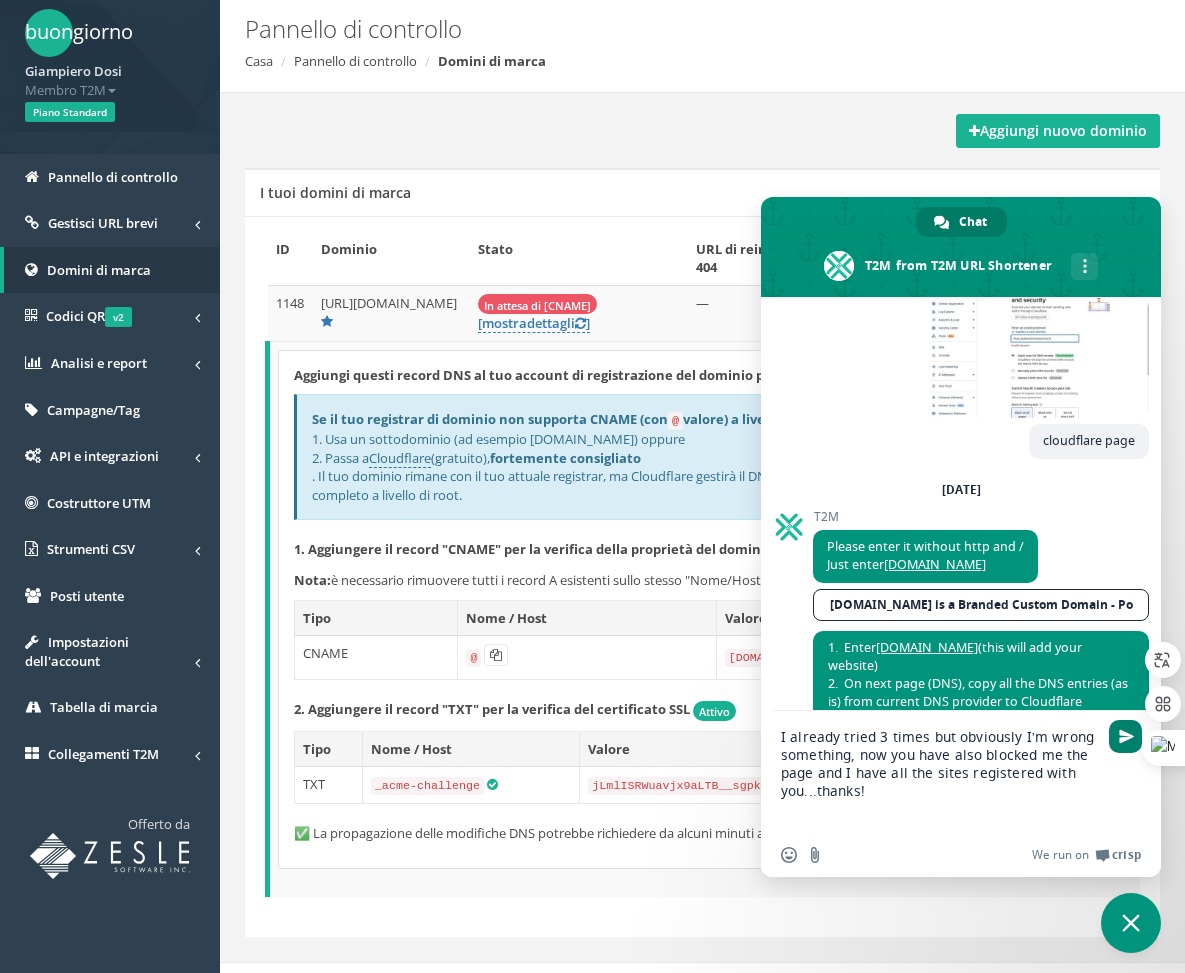 type on "I already tried 3 times but obviously I’m wrong something, now you have also blocked me the page and I have all the sites registered with you...thanks!" 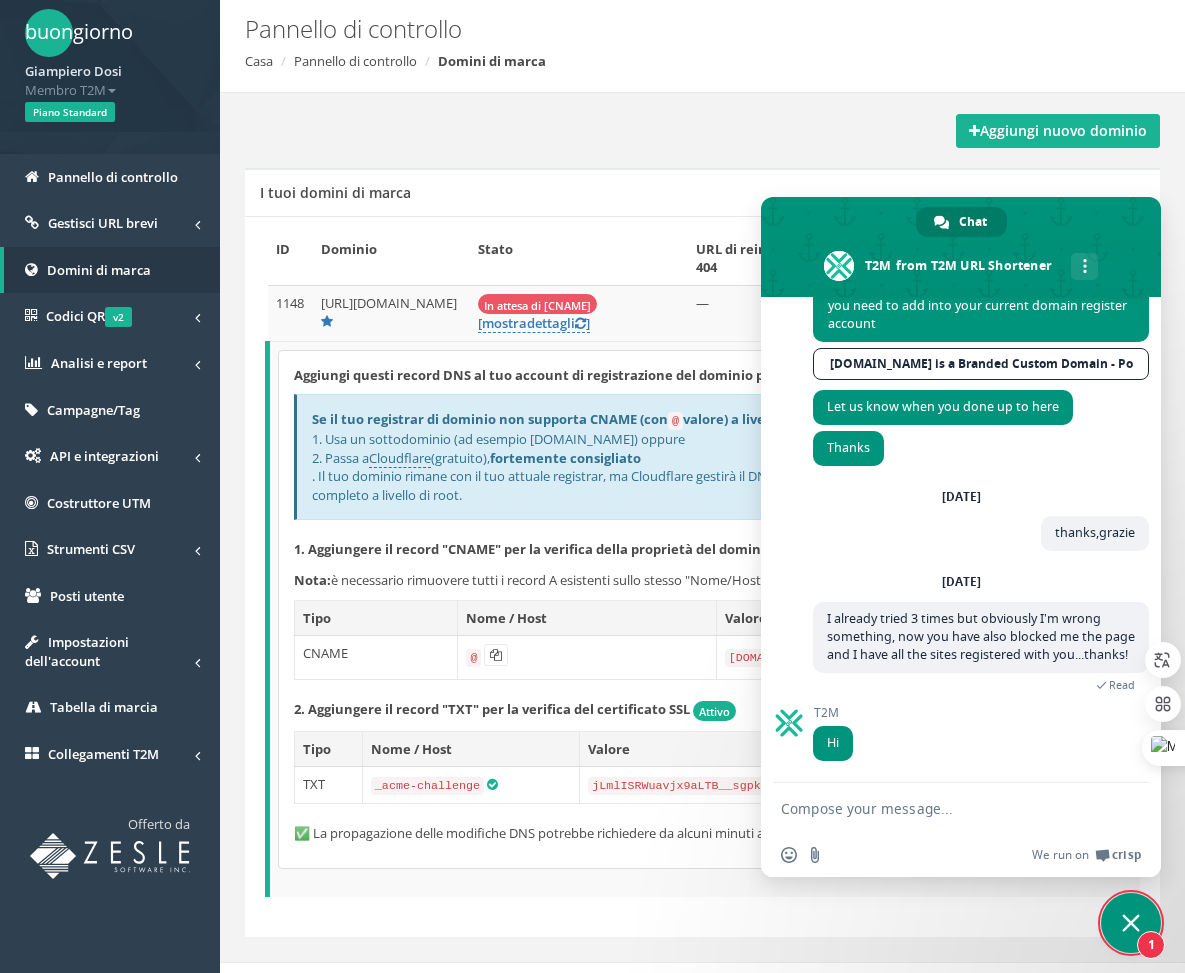 scroll, scrollTop: 991, scrollLeft: 0, axis: vertical 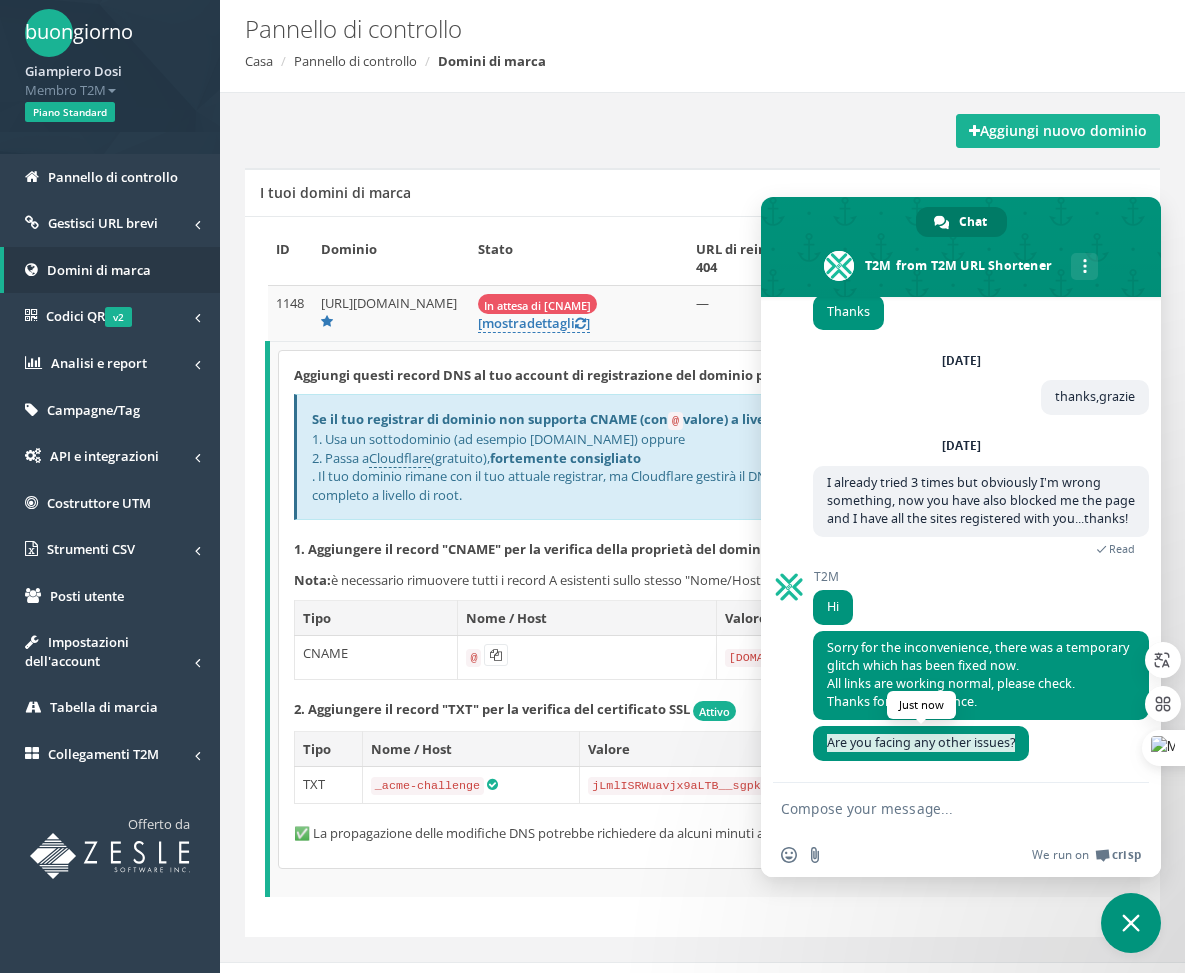 drag, startPoint x: 820, startPoint y: 740, endPoint x: 1015, endPoint y: 755, distance: 195.57607 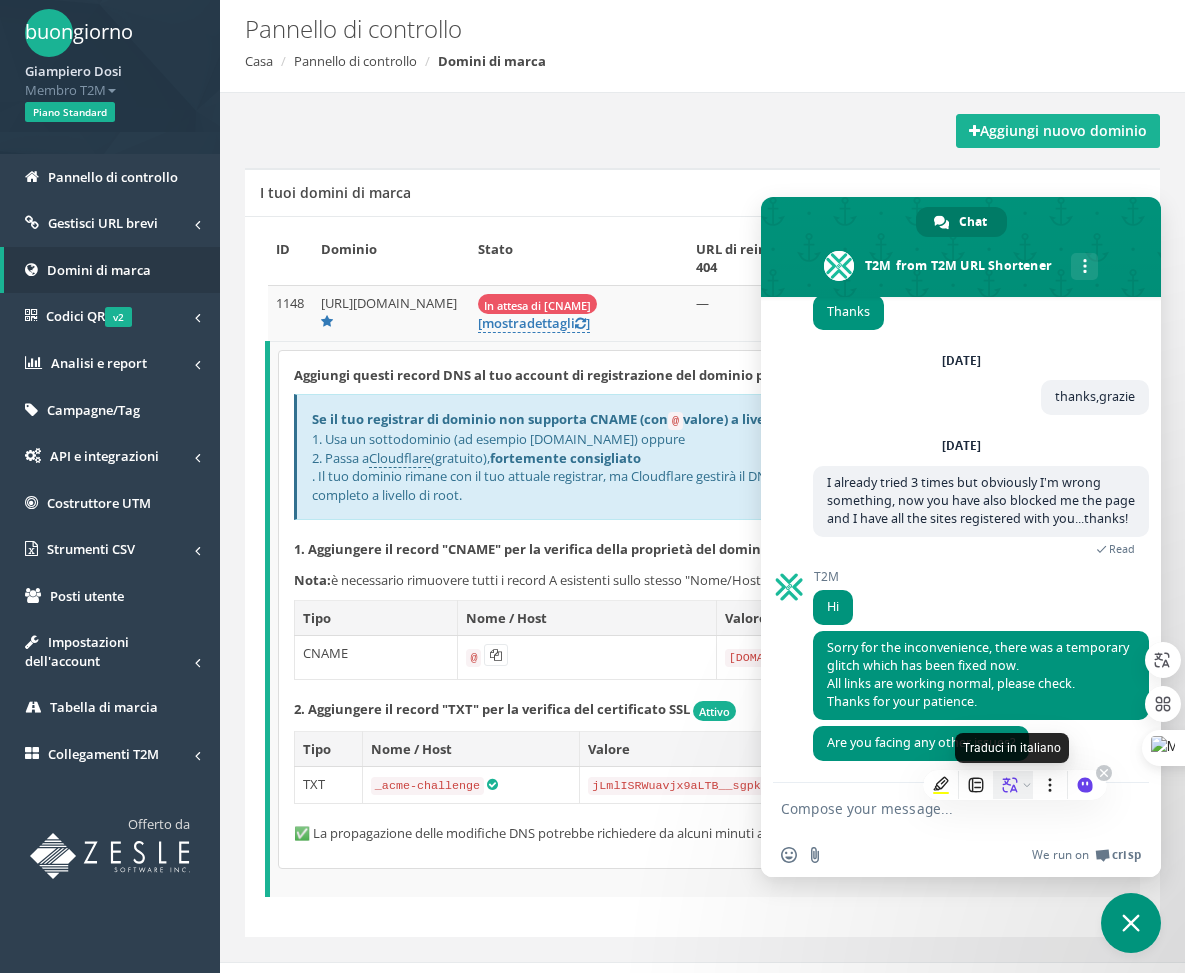 click 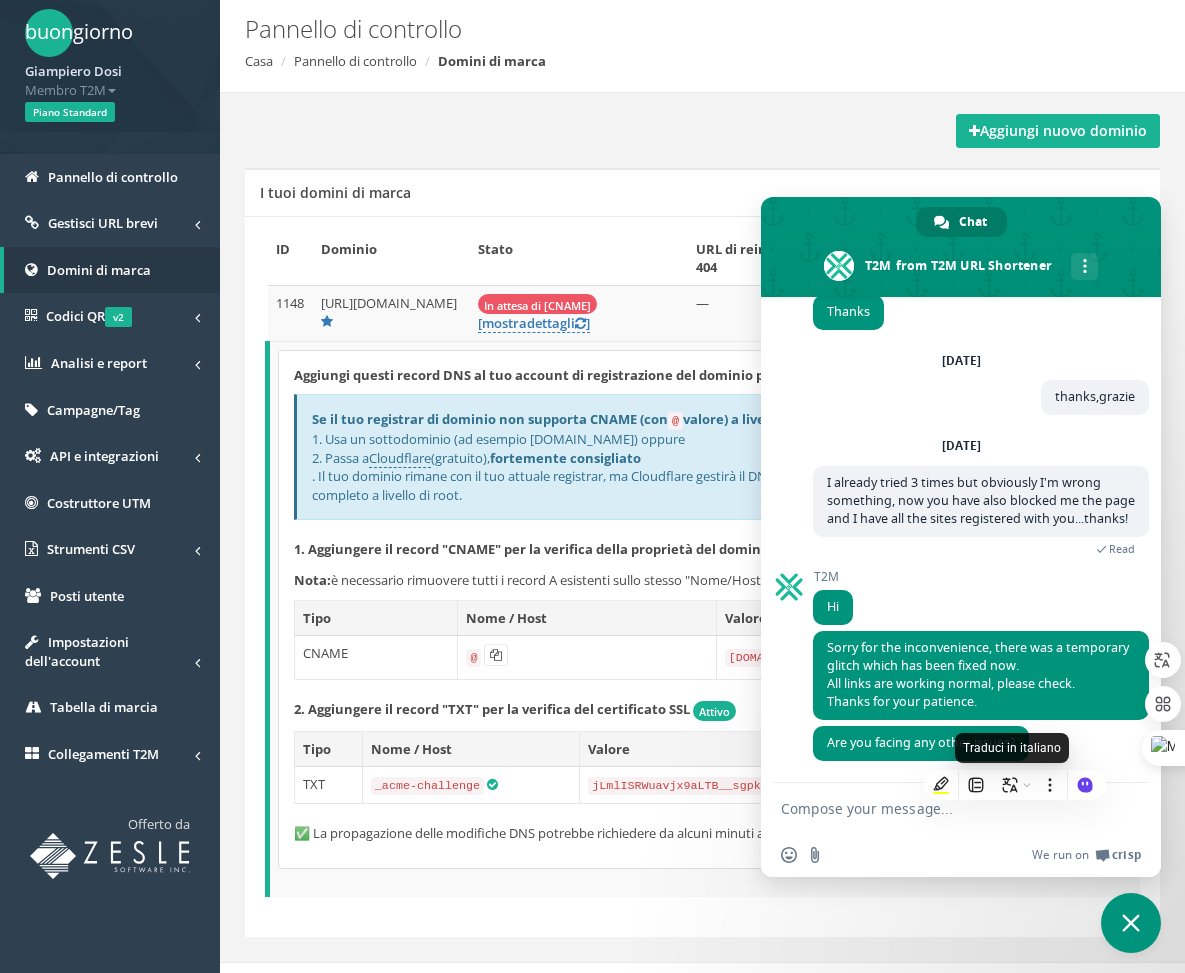 click on "Traduci in italiano" at bounding box center [1012, 748] 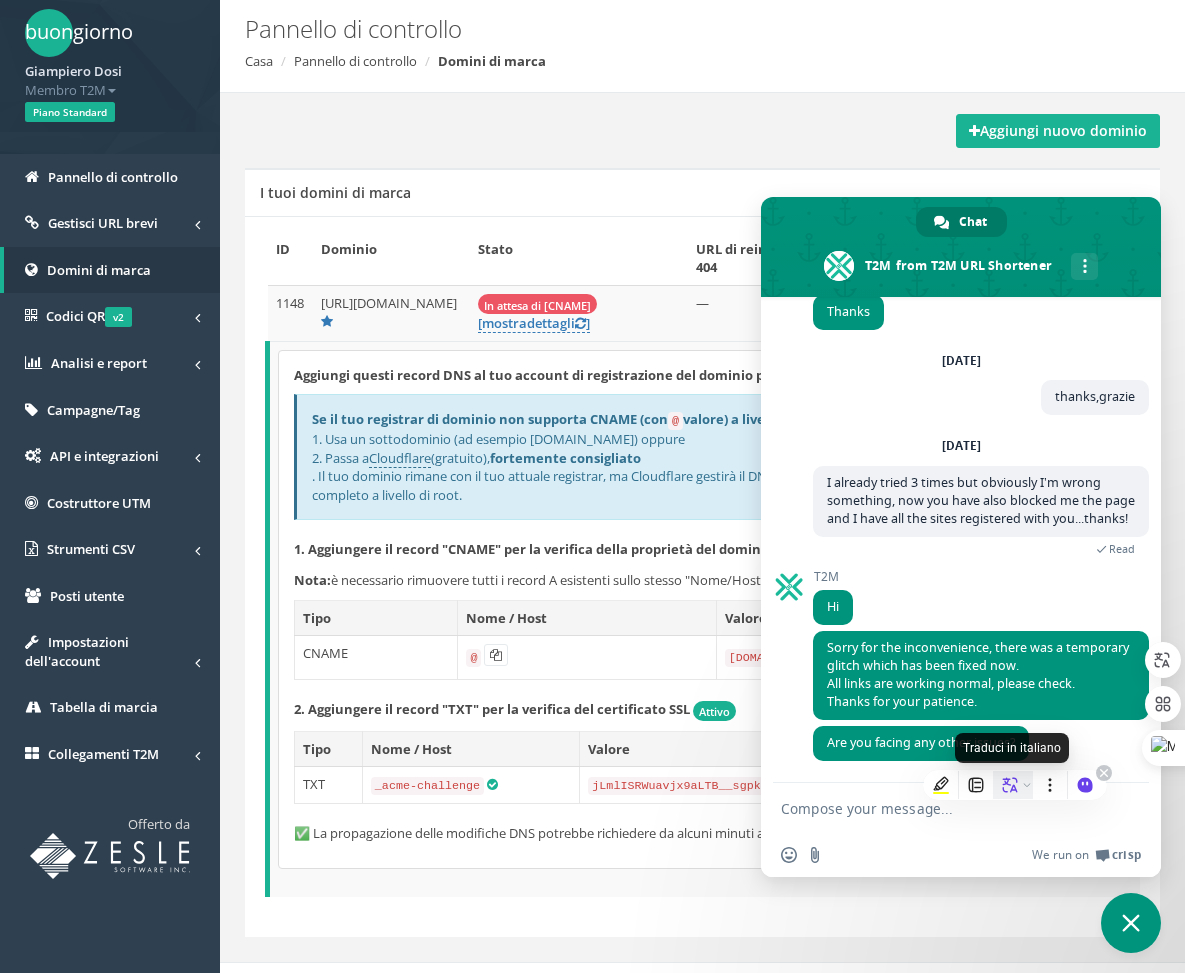 click 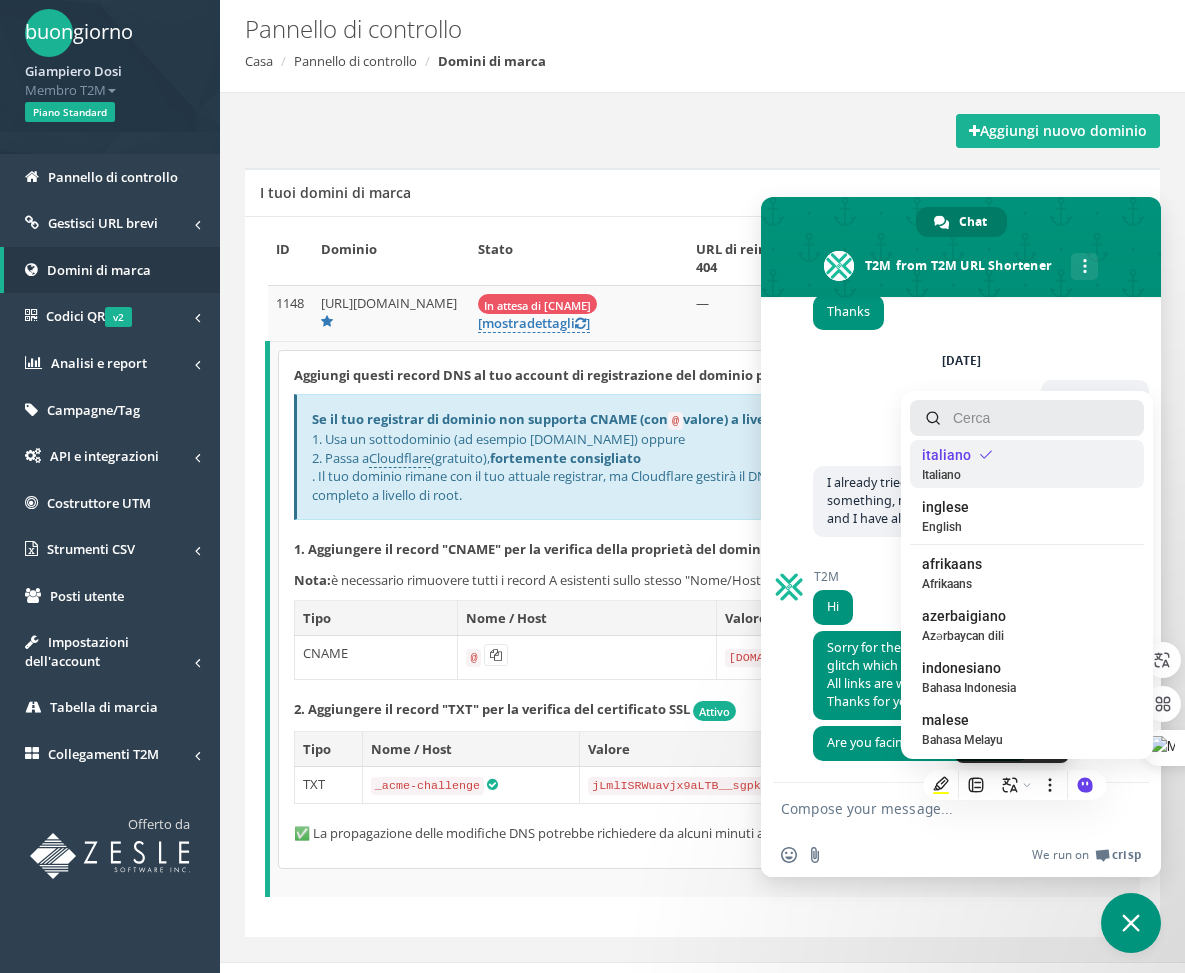click on "italiano" at bounding box center [946, 455] 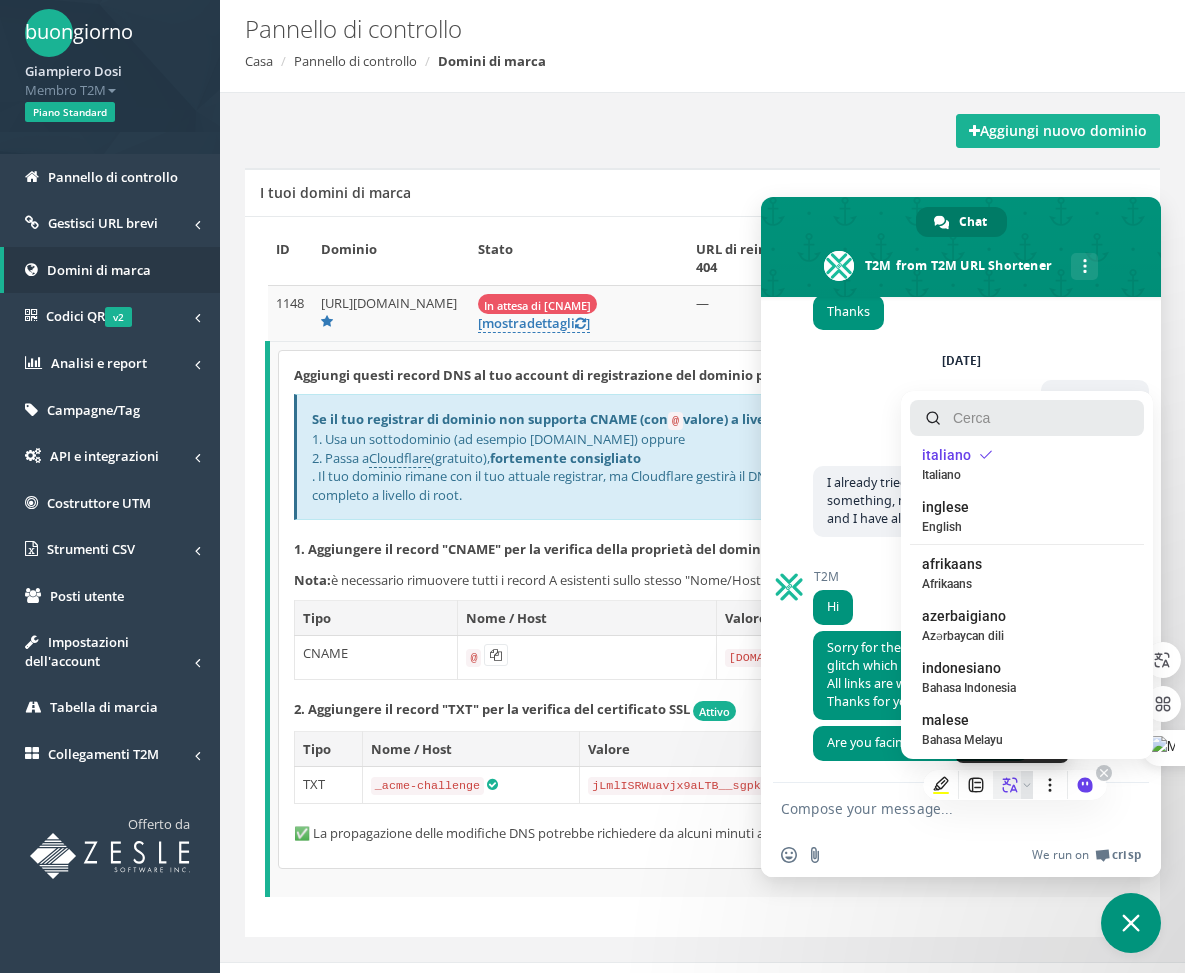 click 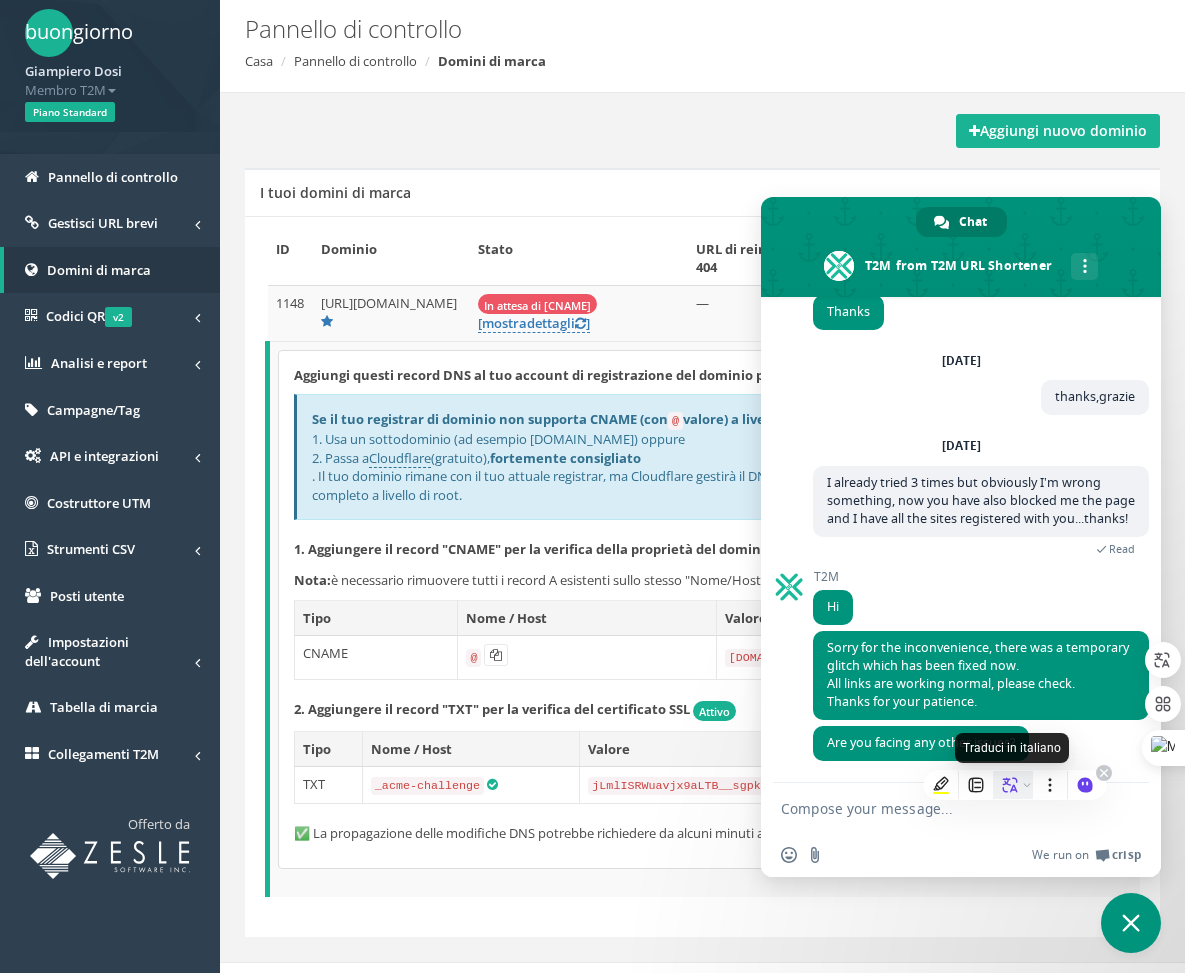 click 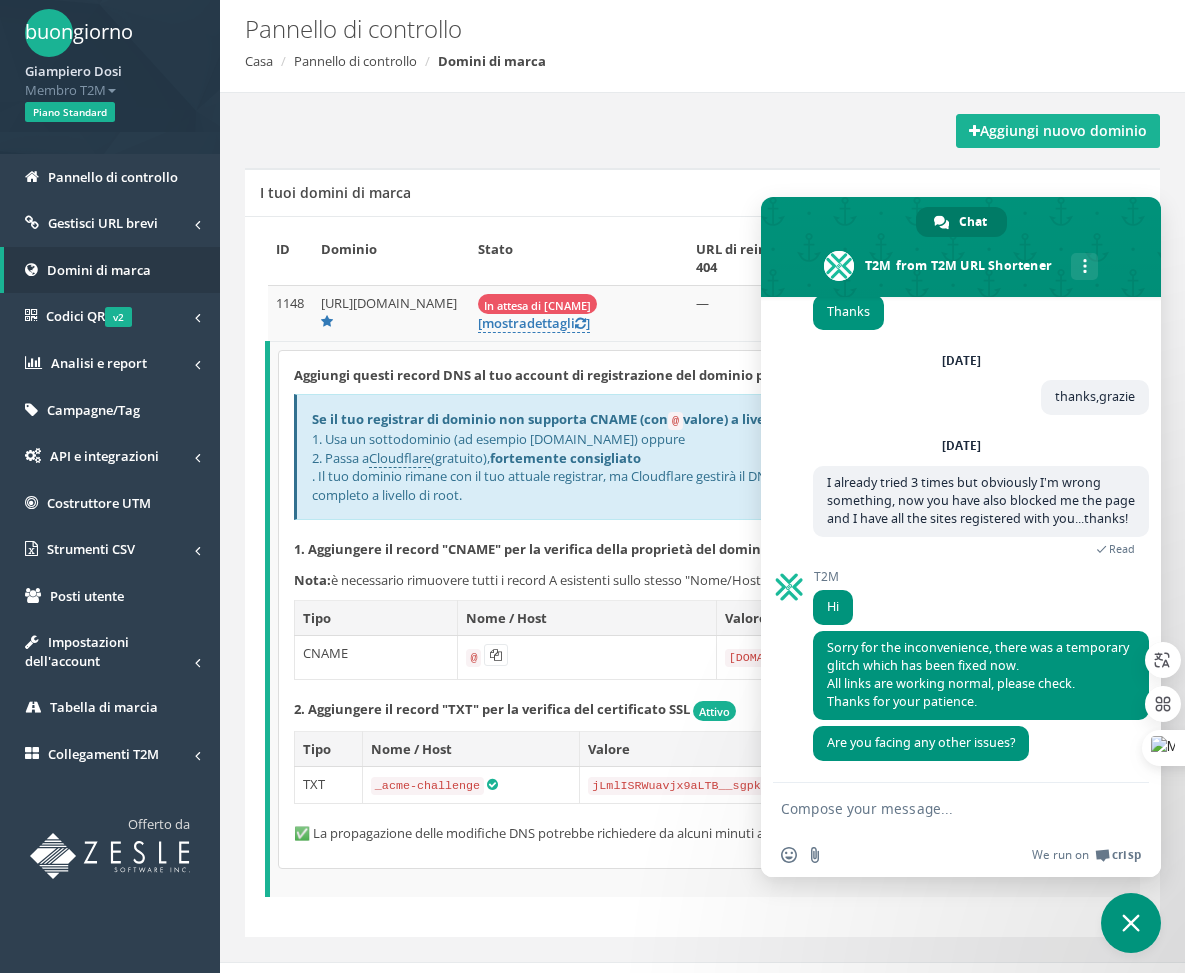 click on "Insert an emoji Send a file We run on Crisp" at bounding box center (961, 855) 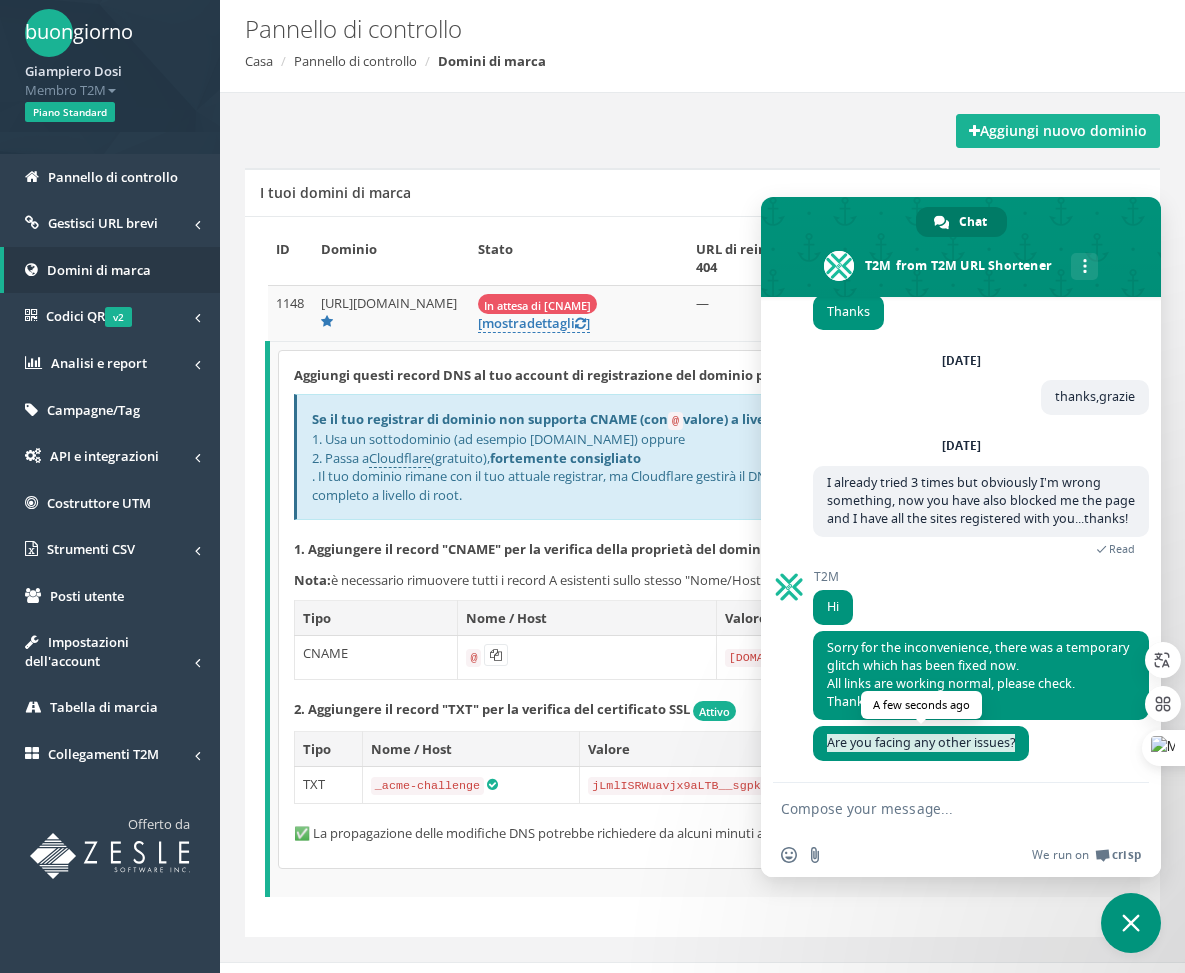 drag, startPoint x: 826, startPoint y: 744, endPoint x: 1006, endPoint y: 755, distance: 180.3358 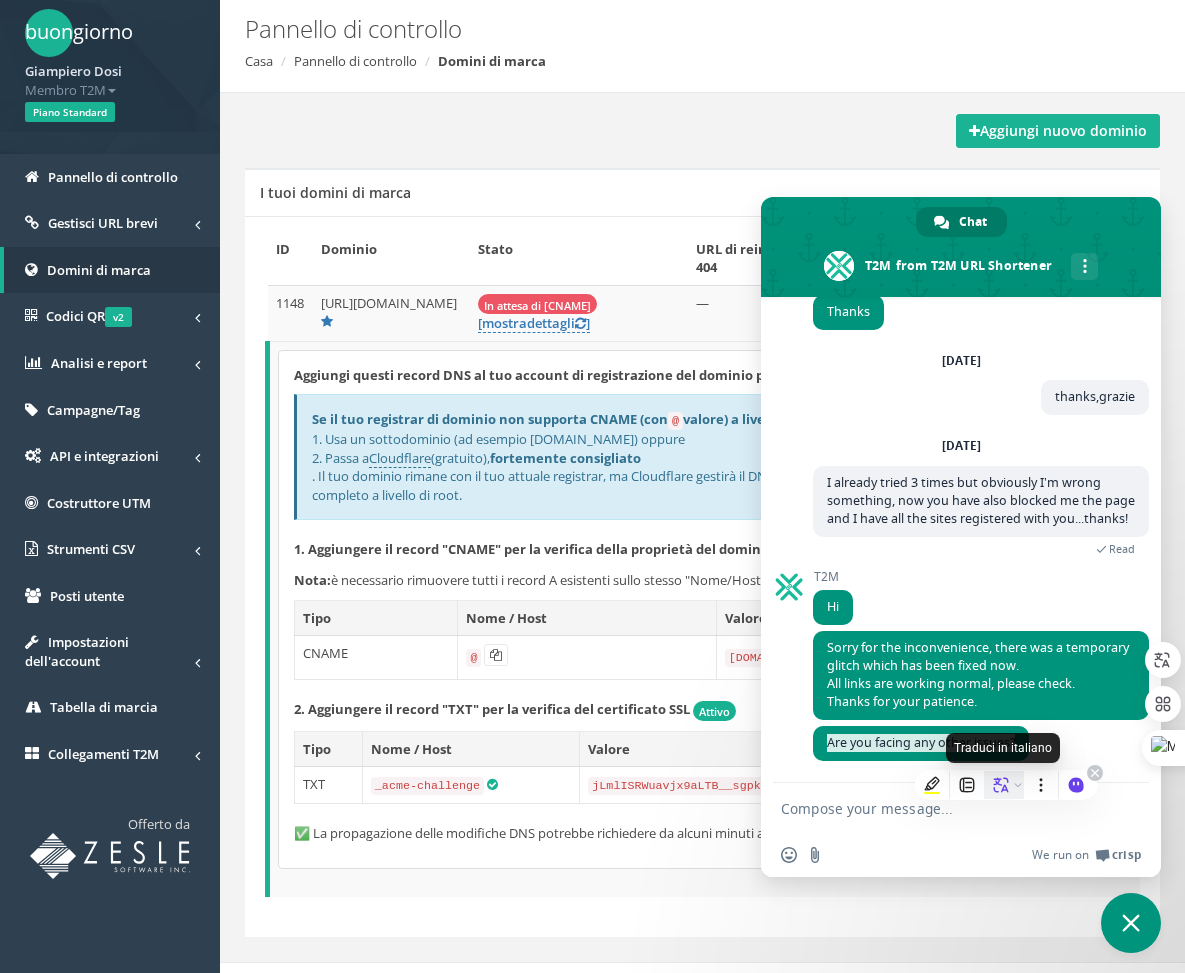 copy on "Are you facing any other issues?" 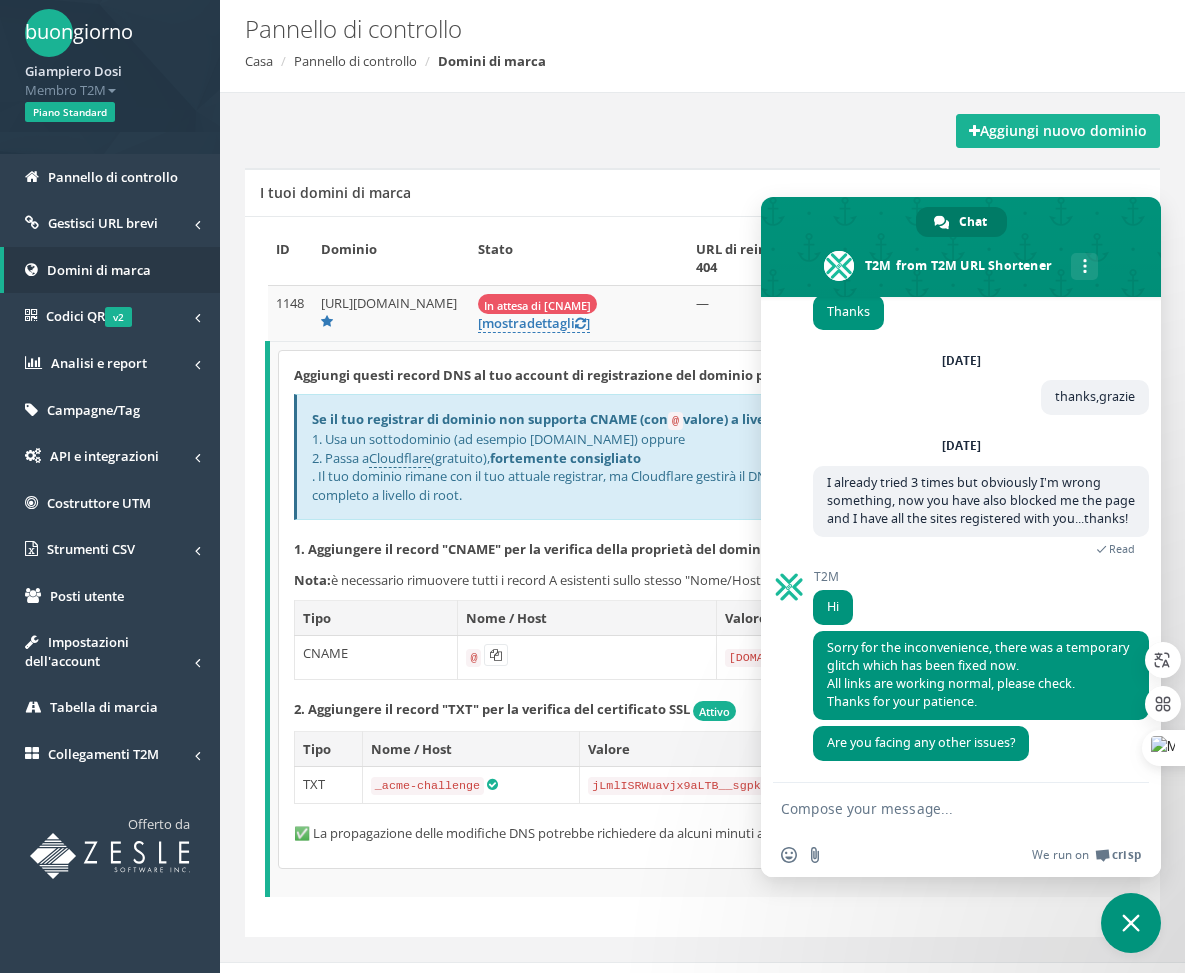 click at bounding box center [941, 808] 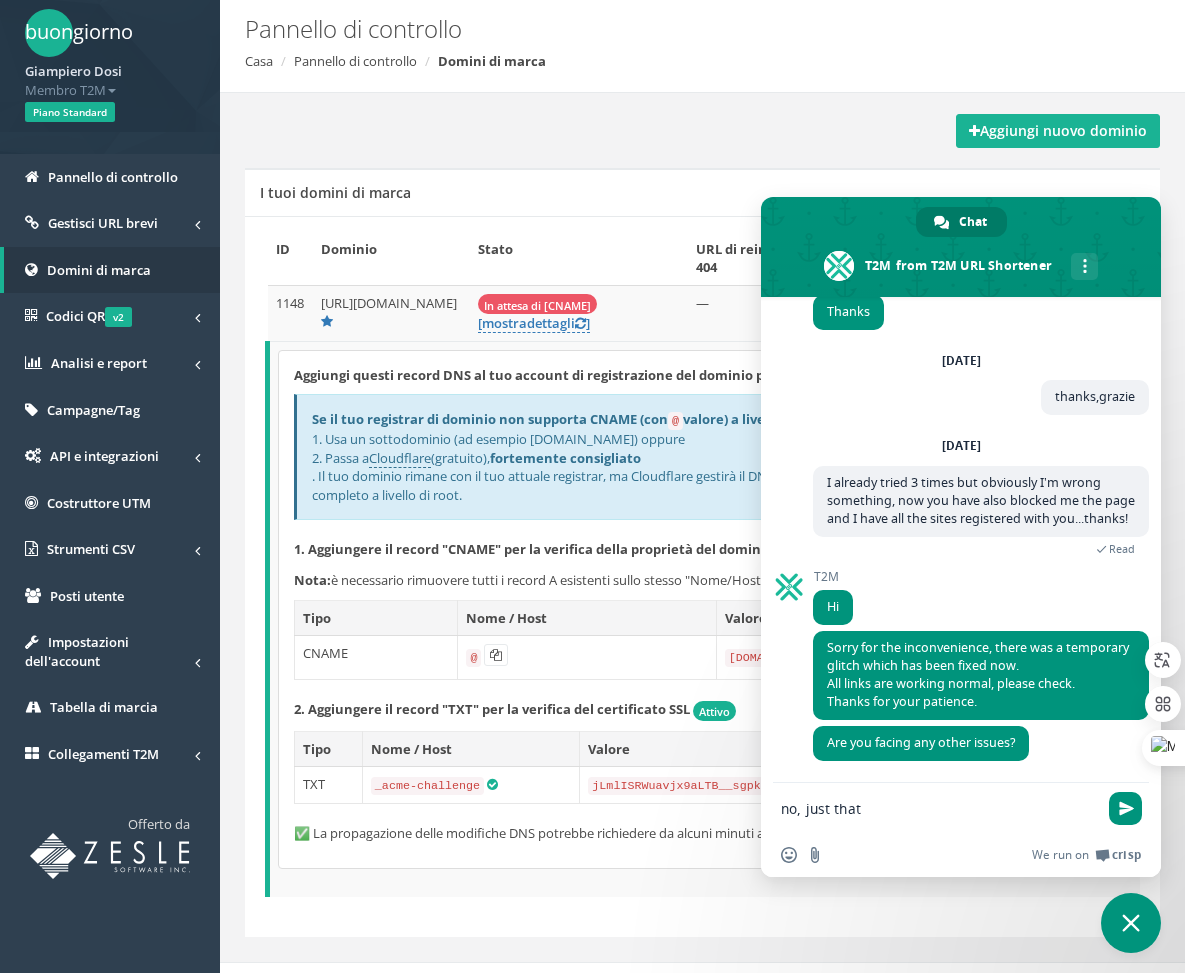 type 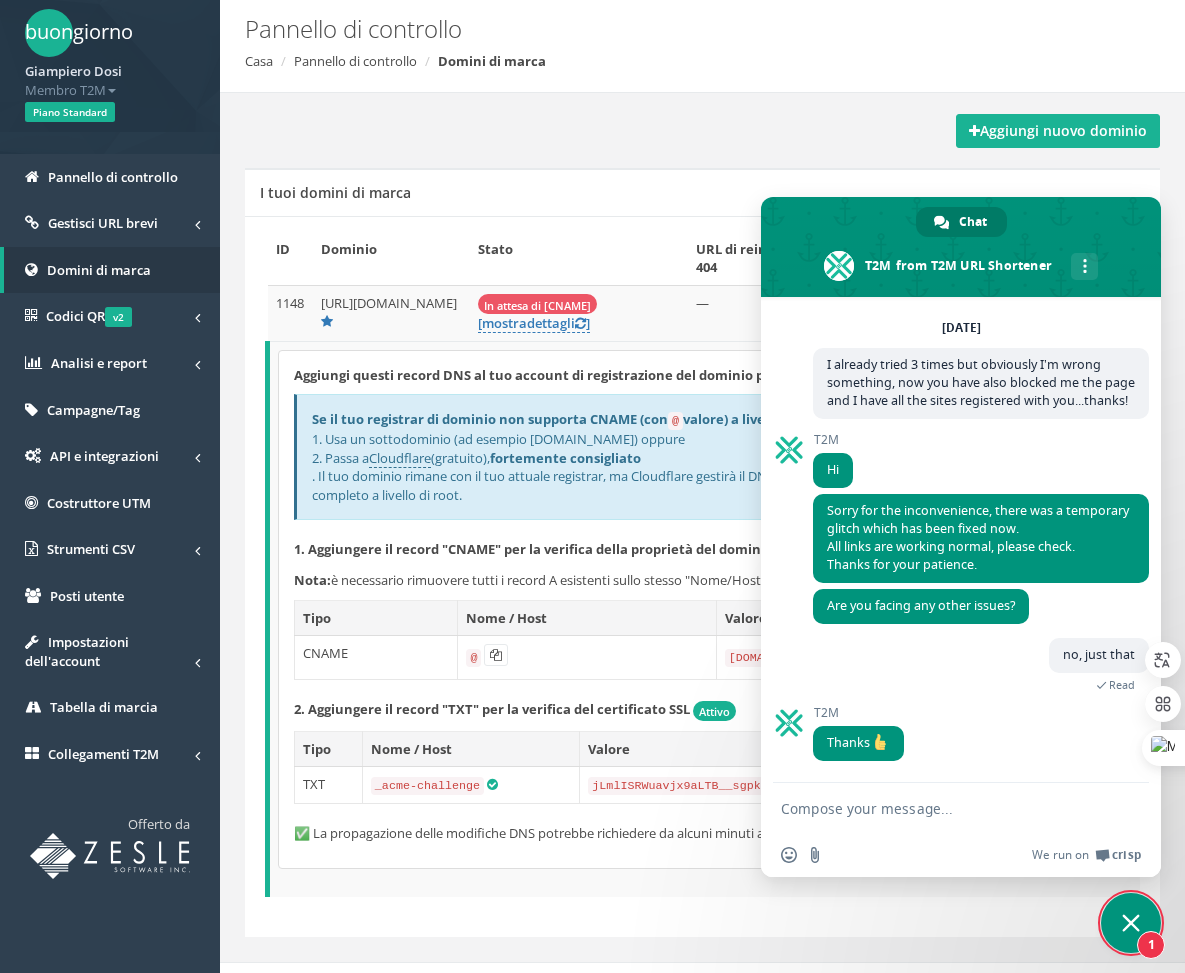 scroll, scrollTop: 1245, scrollLeft: 0, axis: vertical 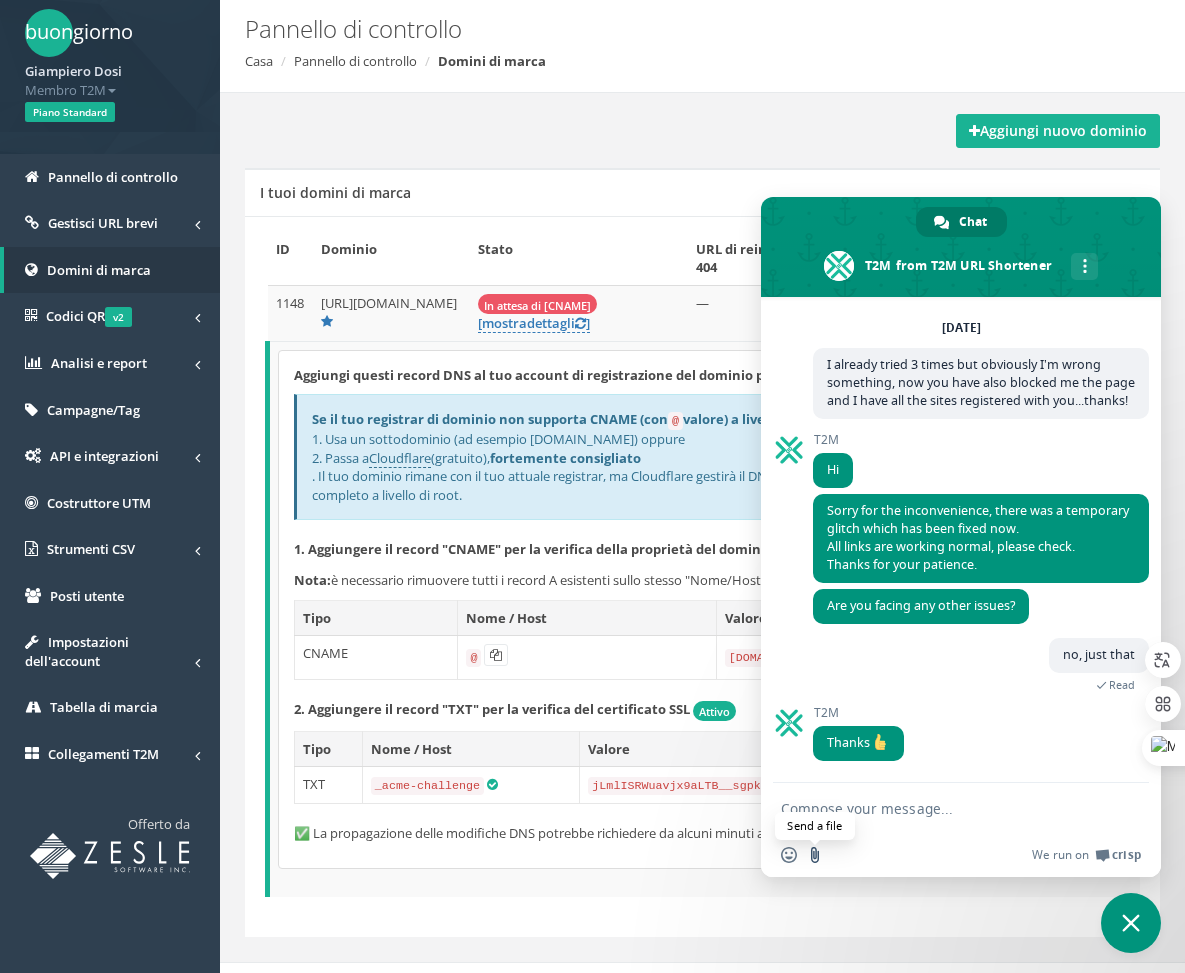 click at bounding box center (815, 855) 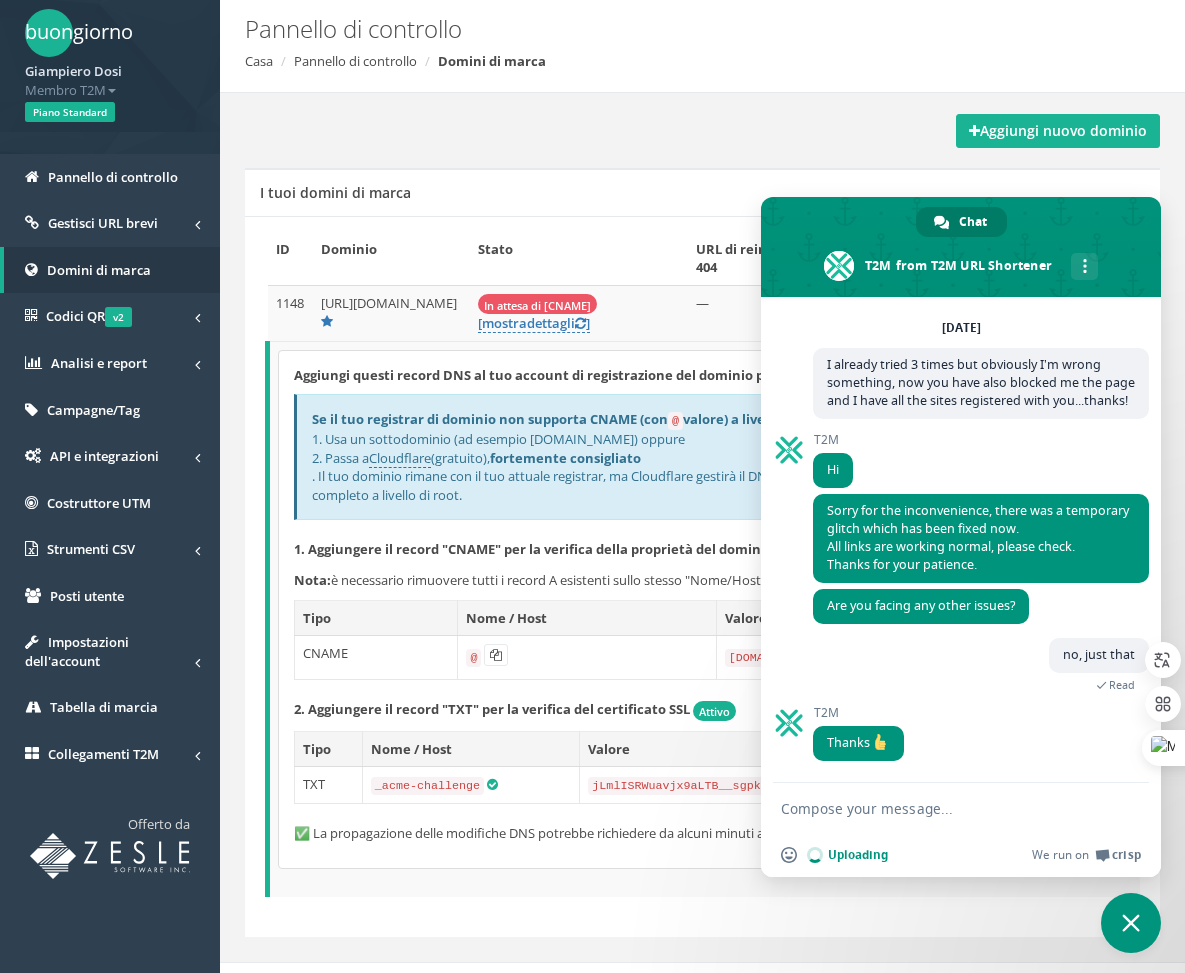 type 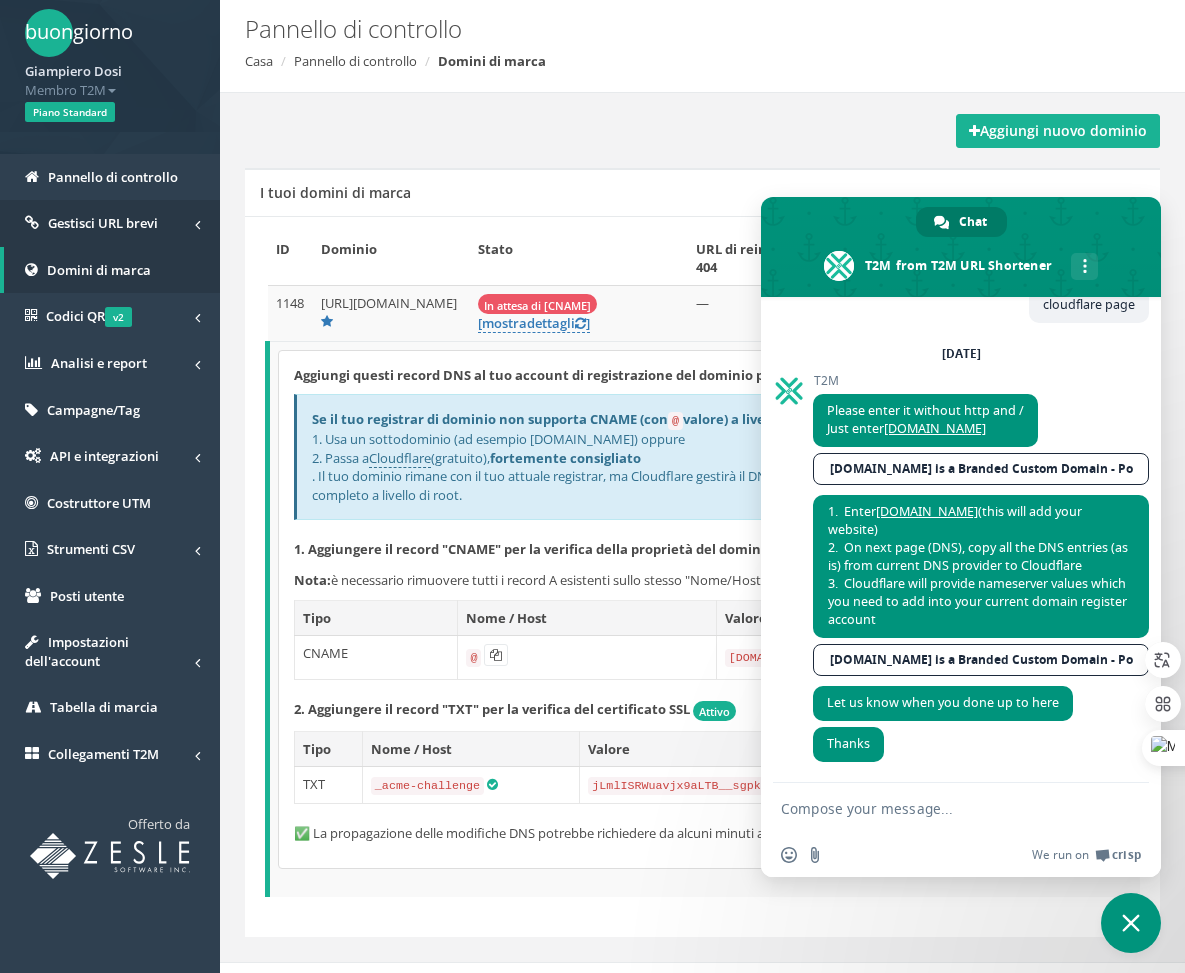 scroll, scrollTop: 779, scrollLeft: 0, axis: vertical 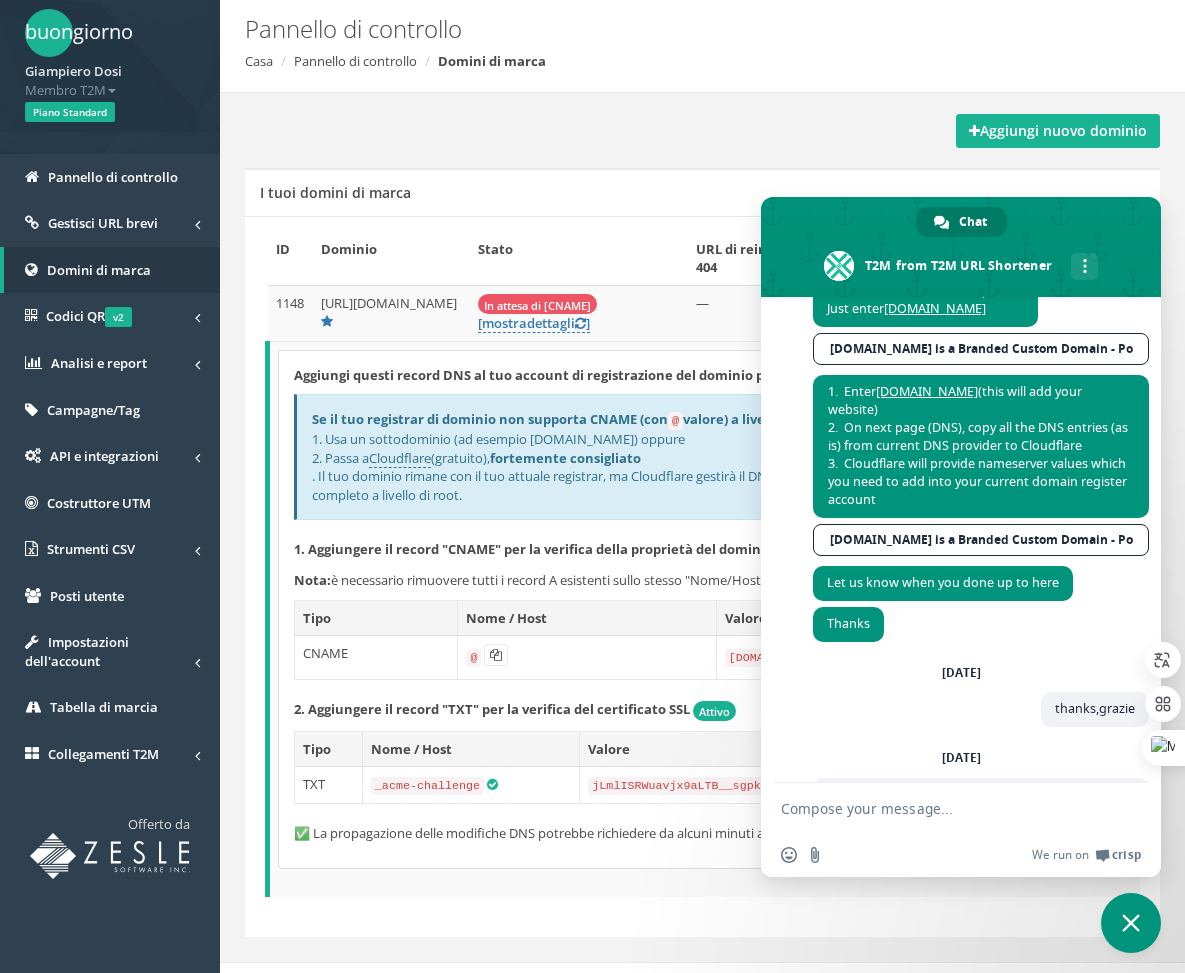 paste on "Where are the value nameservers in cloudfire?" 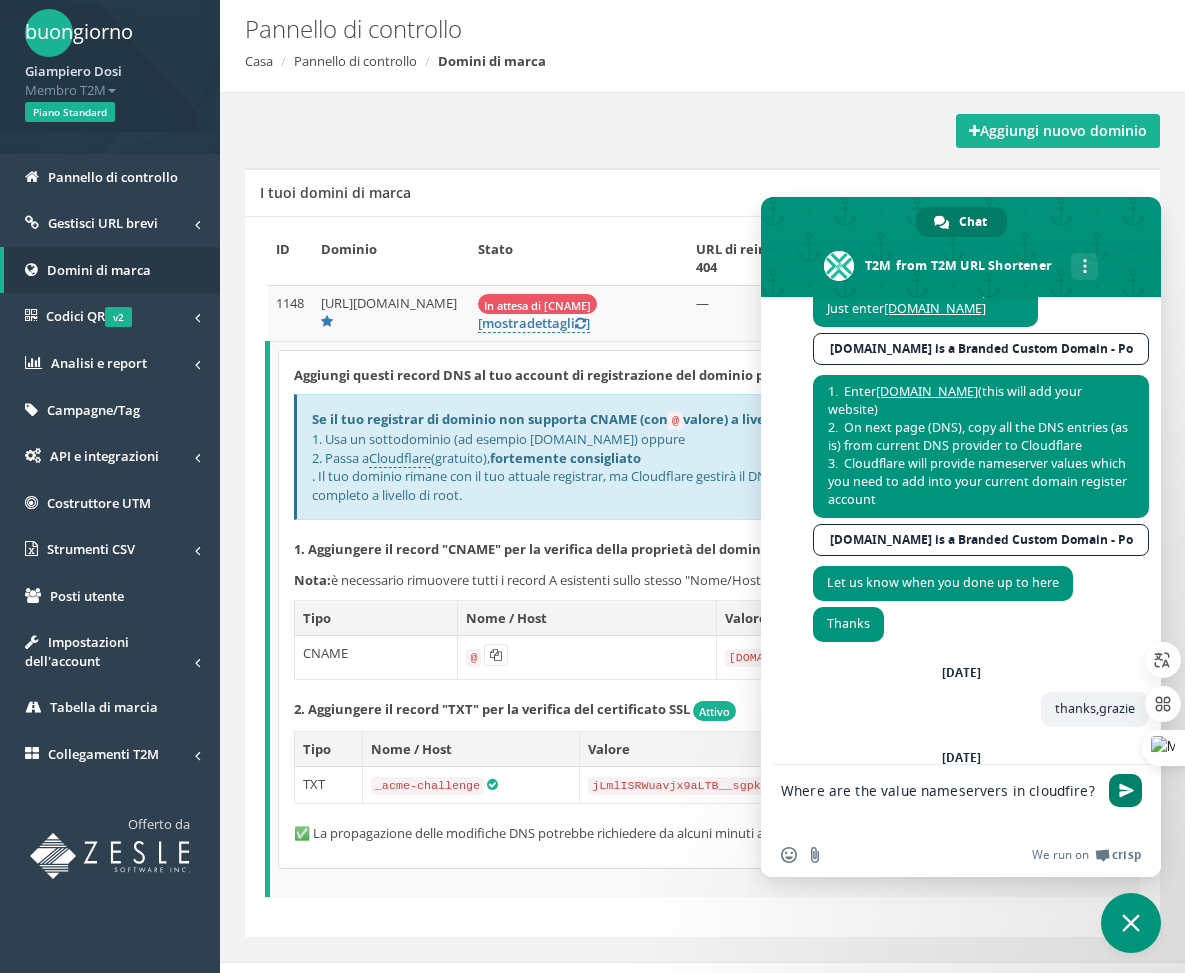 type on "Where are the value nameservers in cloudfire?" 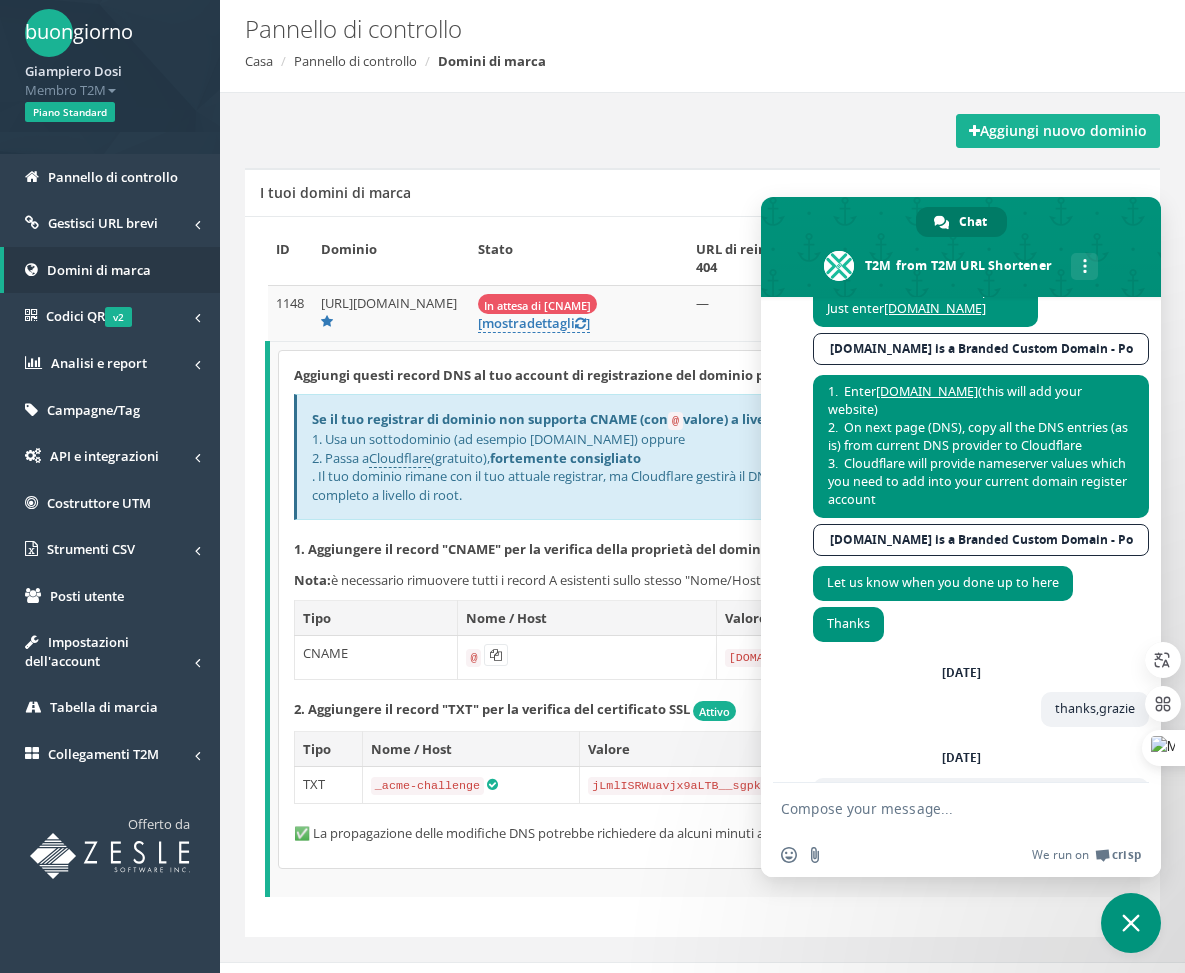click on "Pannello di controllo
Casa
Pannello di controllo
Domini di marca" at bounding box center (702, 44) 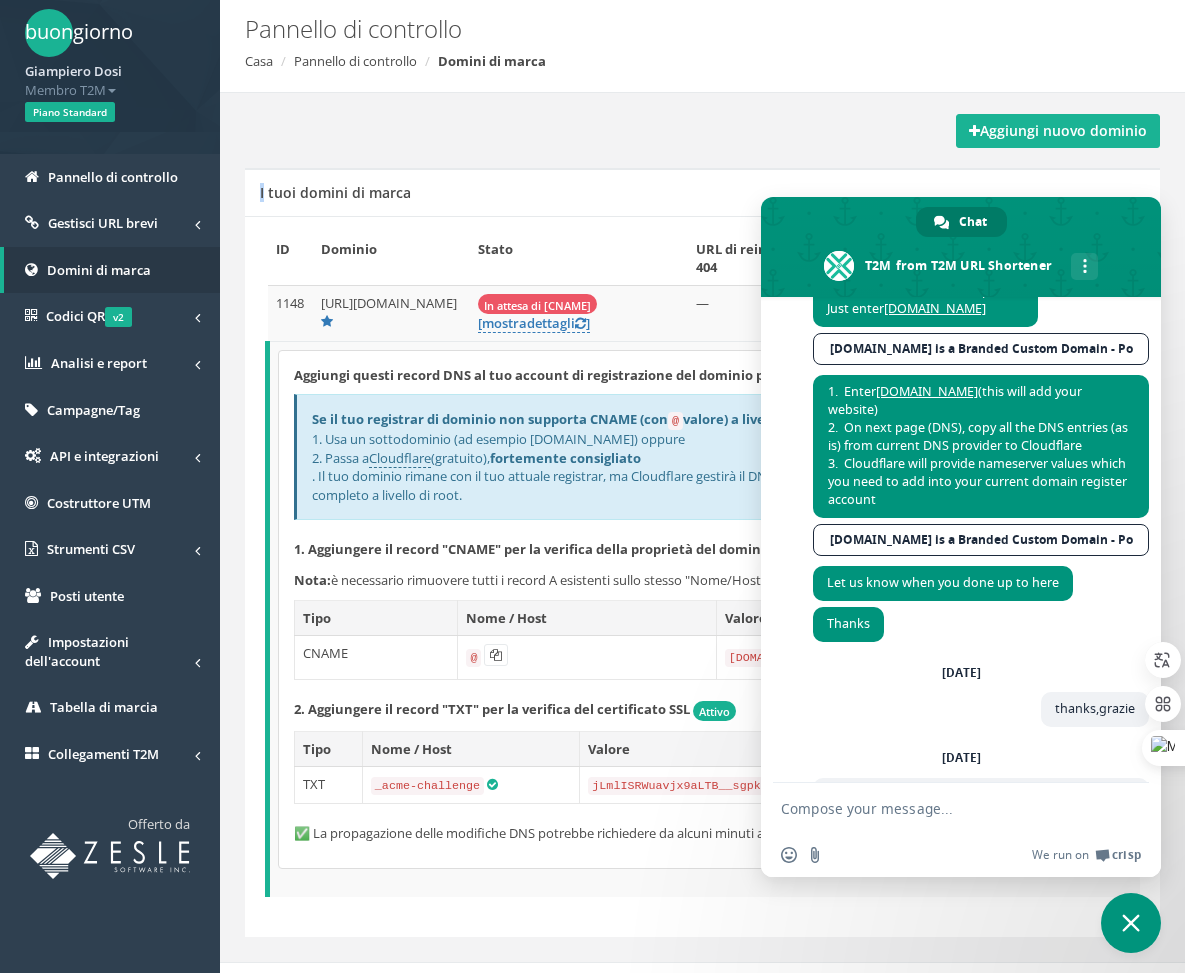 drag, startPoint x: 713, startPoint y: 72, endPoint x: 714, endPoint y: 207, distance: 135.00371 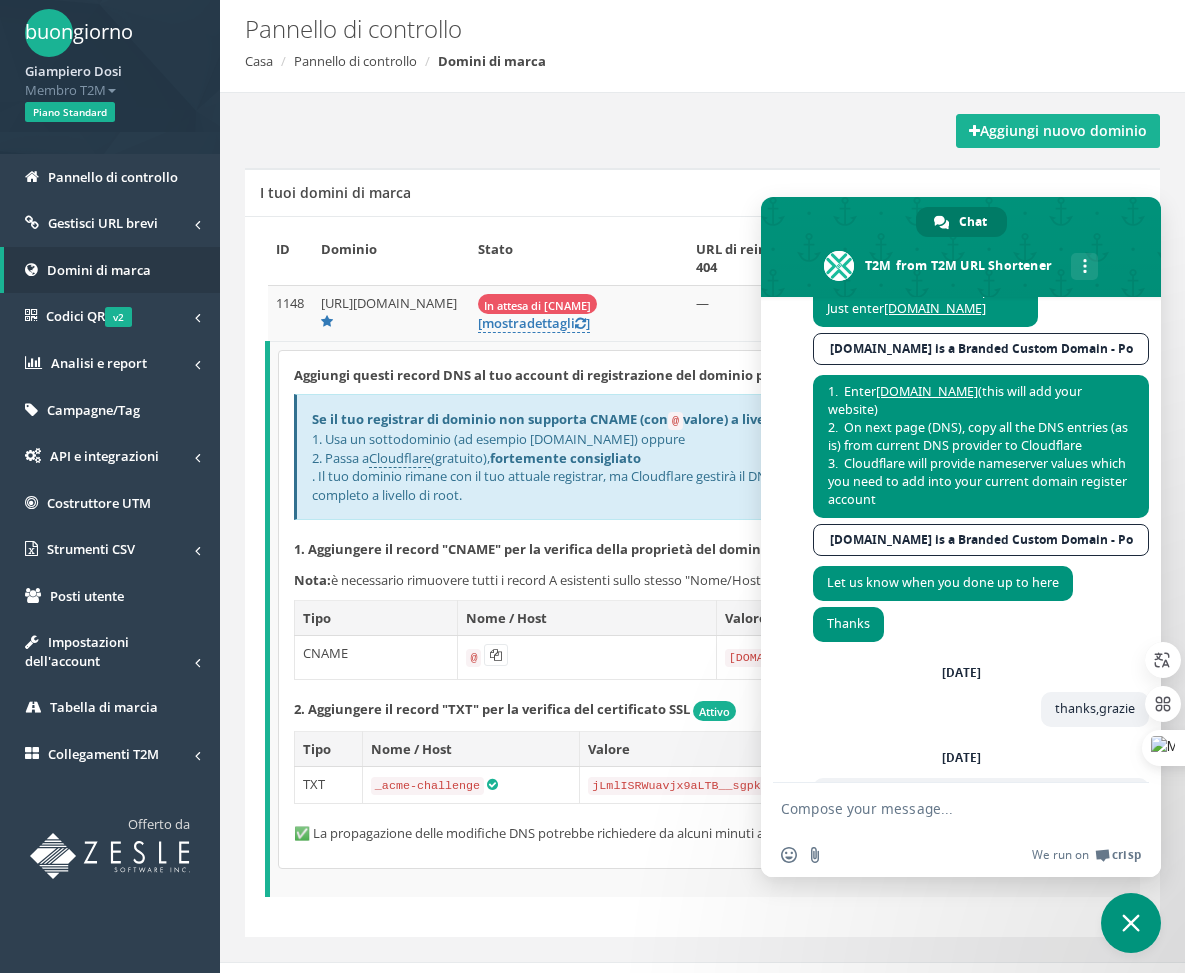 click at bounding box center (1131, 923) 